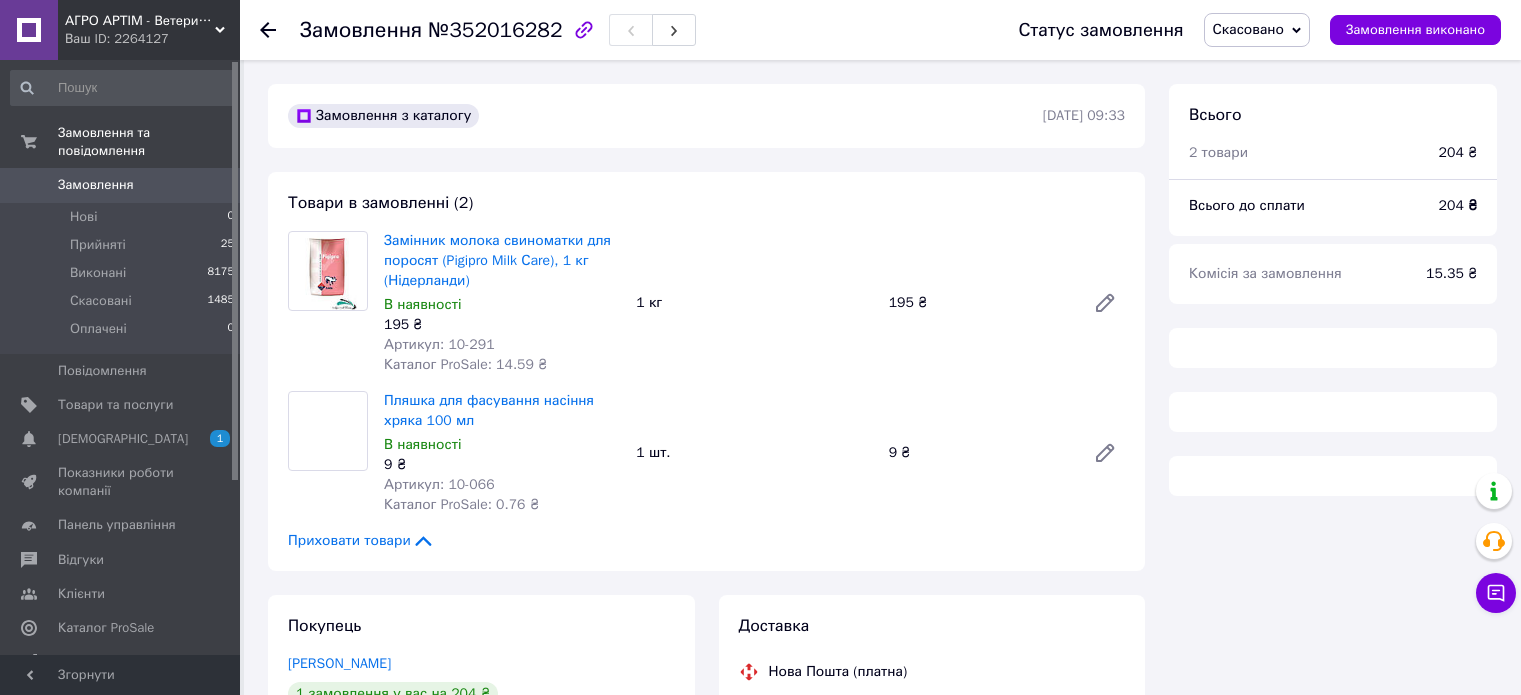 scroll, scrollTop: 0, scrollLeft: 0, axis: both 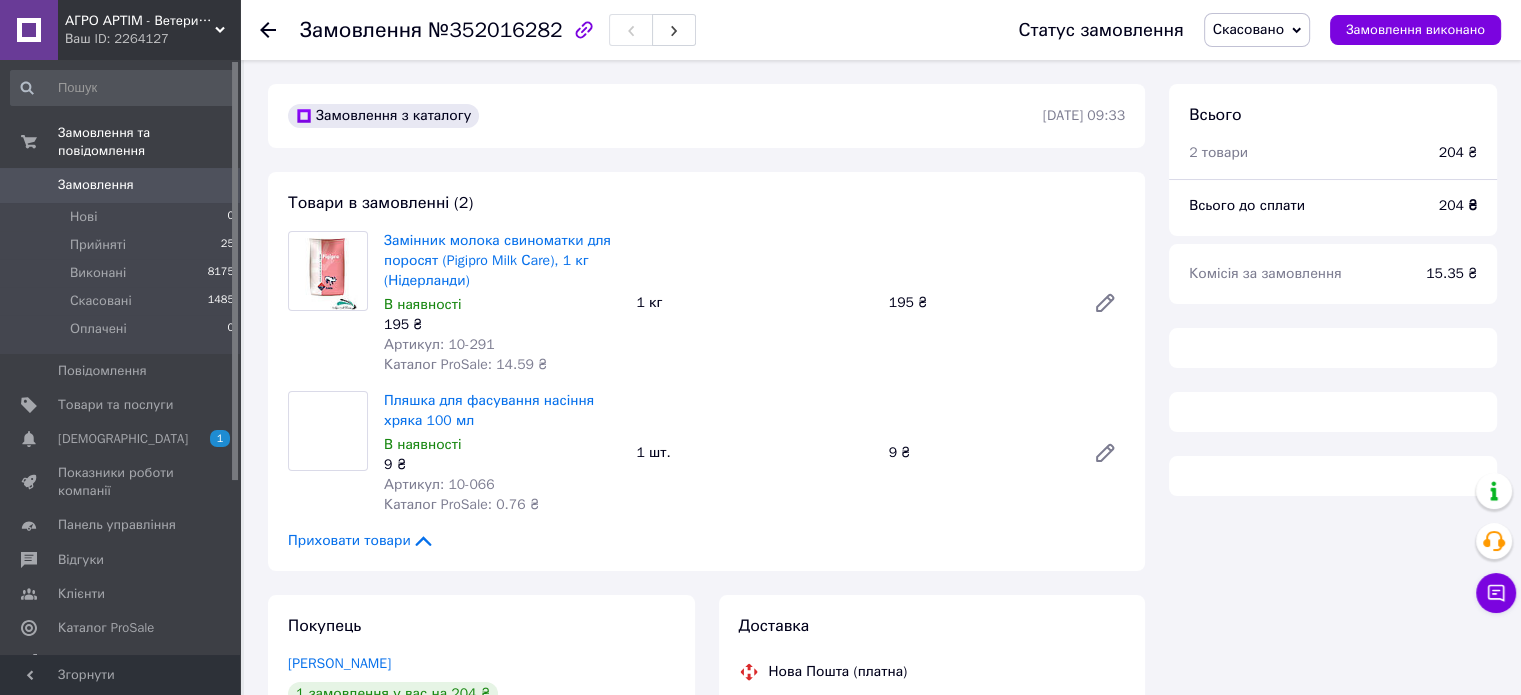 click on "[DEMOGRAPHIC_DATA]" at bounding box center [123, 439] 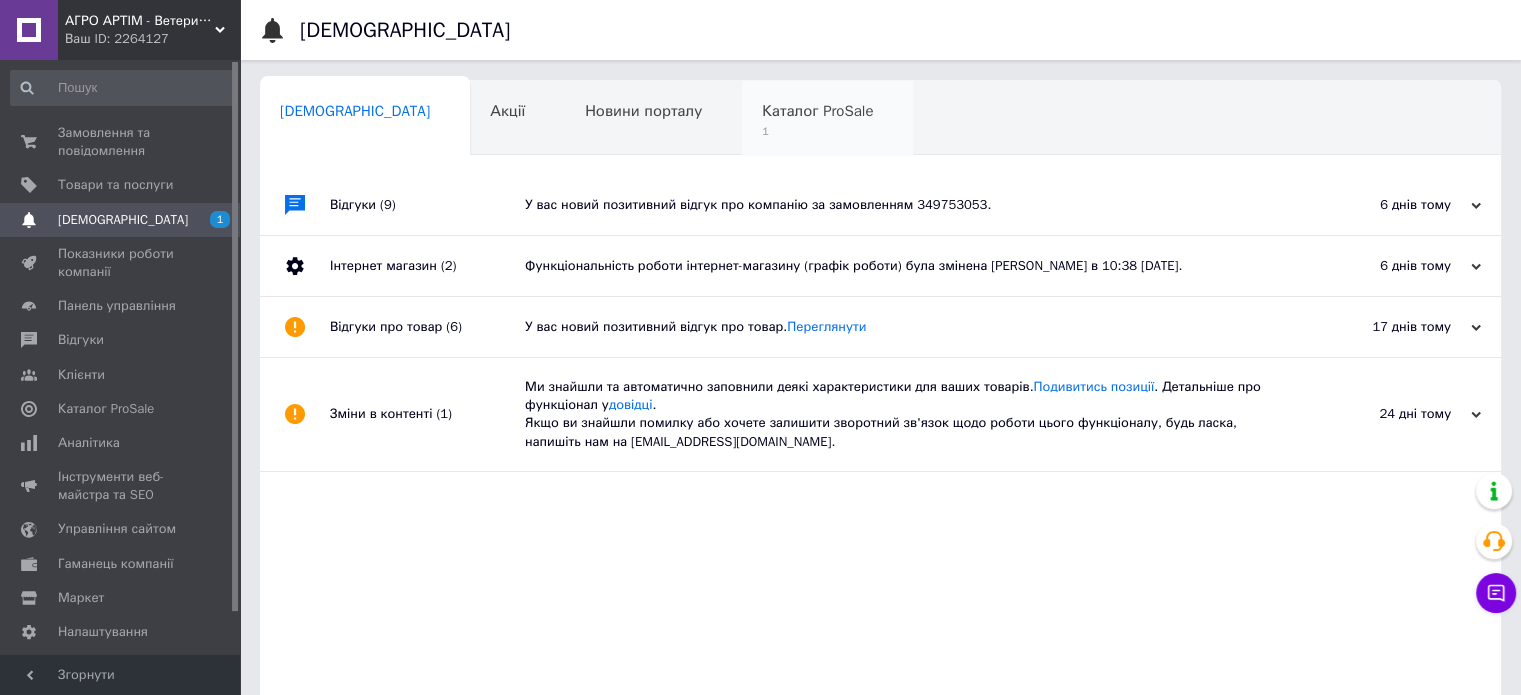 click on "Каталог ProSale 1" at bounding box center [827, 119] 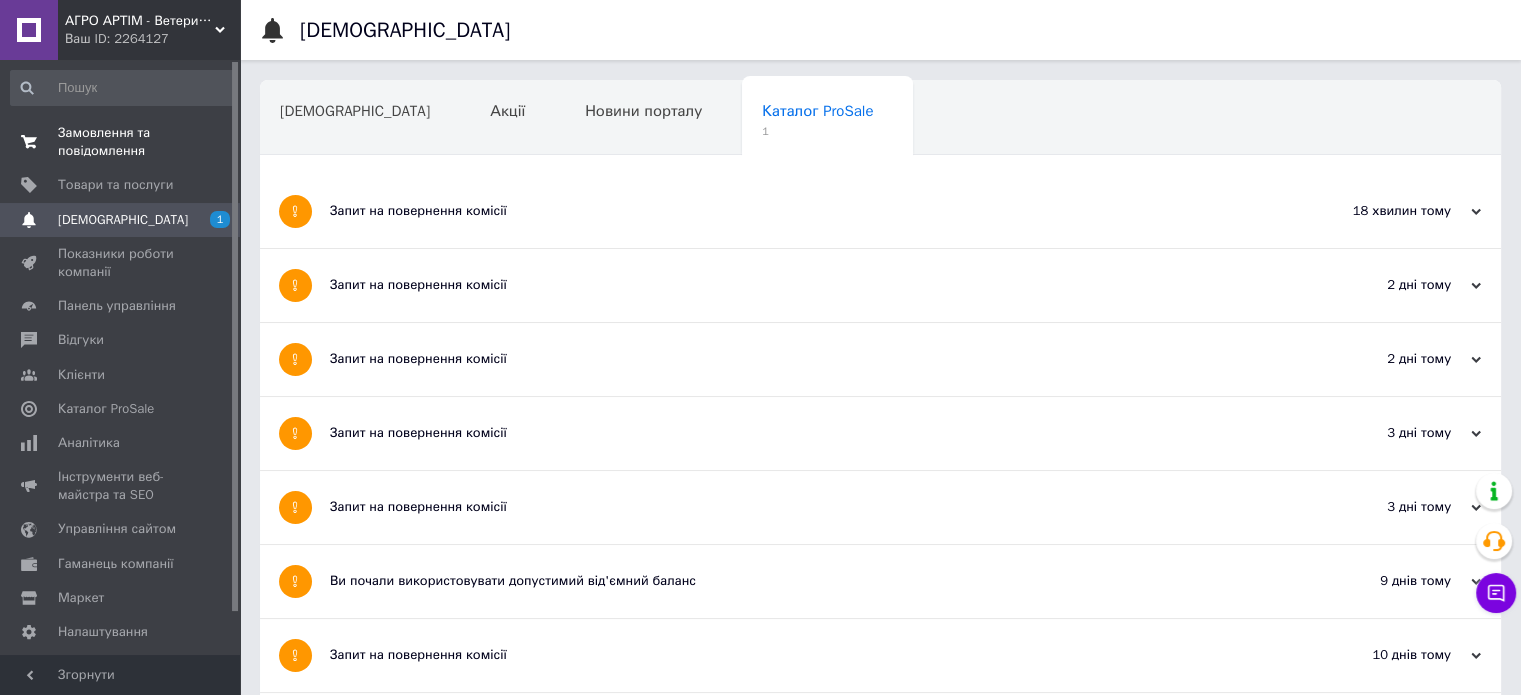 click on "Замовлення та повідомлення" at bounding box center [121, 142] 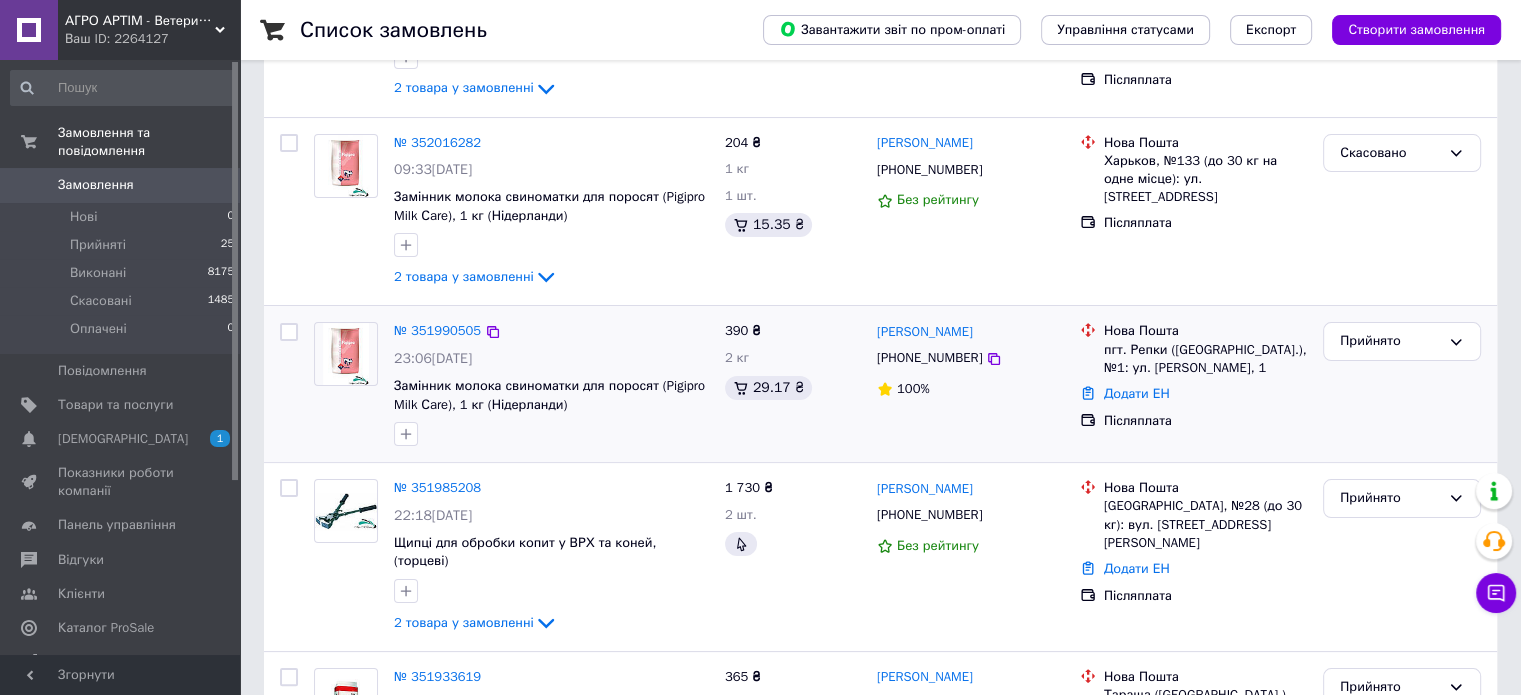 scroll, scrollTop: 400, scrollLeft: 0, axis: vertical 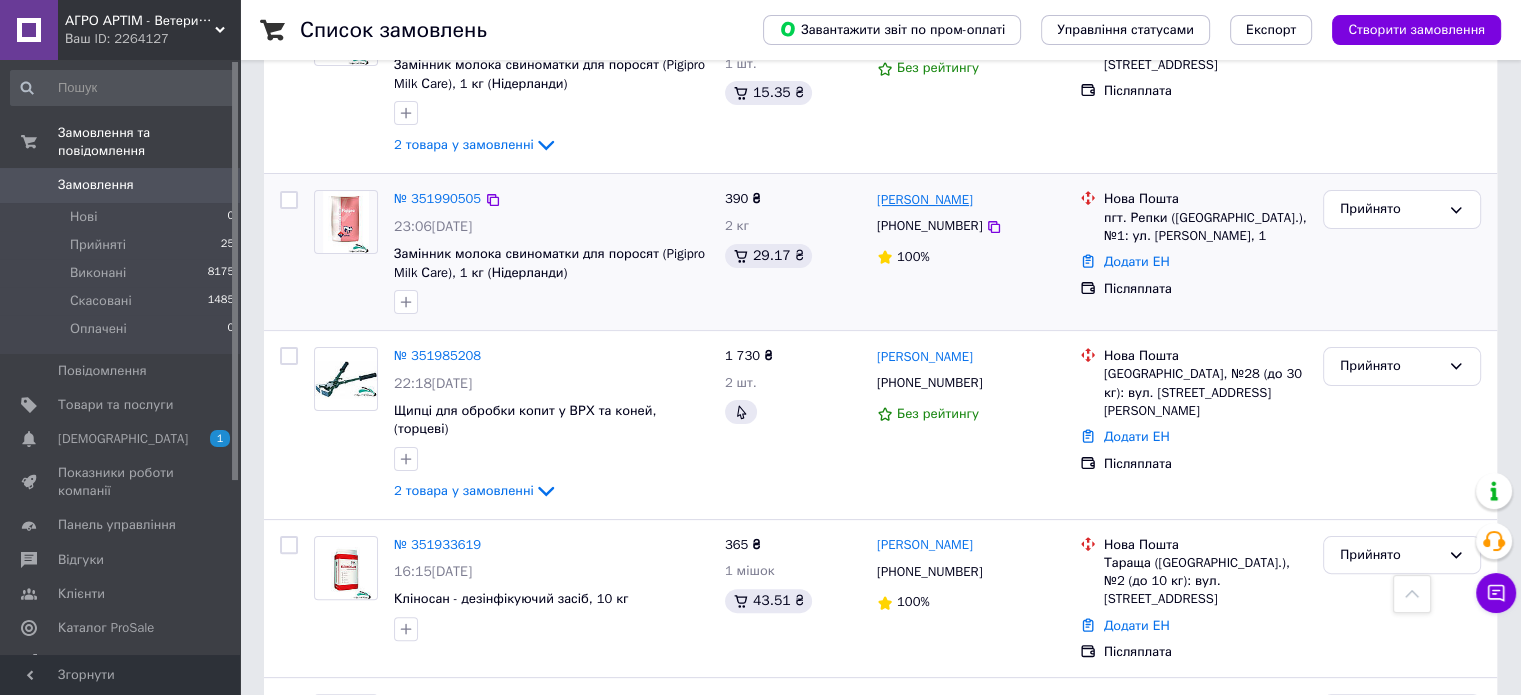 click on "[PERSON_NAME]" at bounding box center [925, 200] 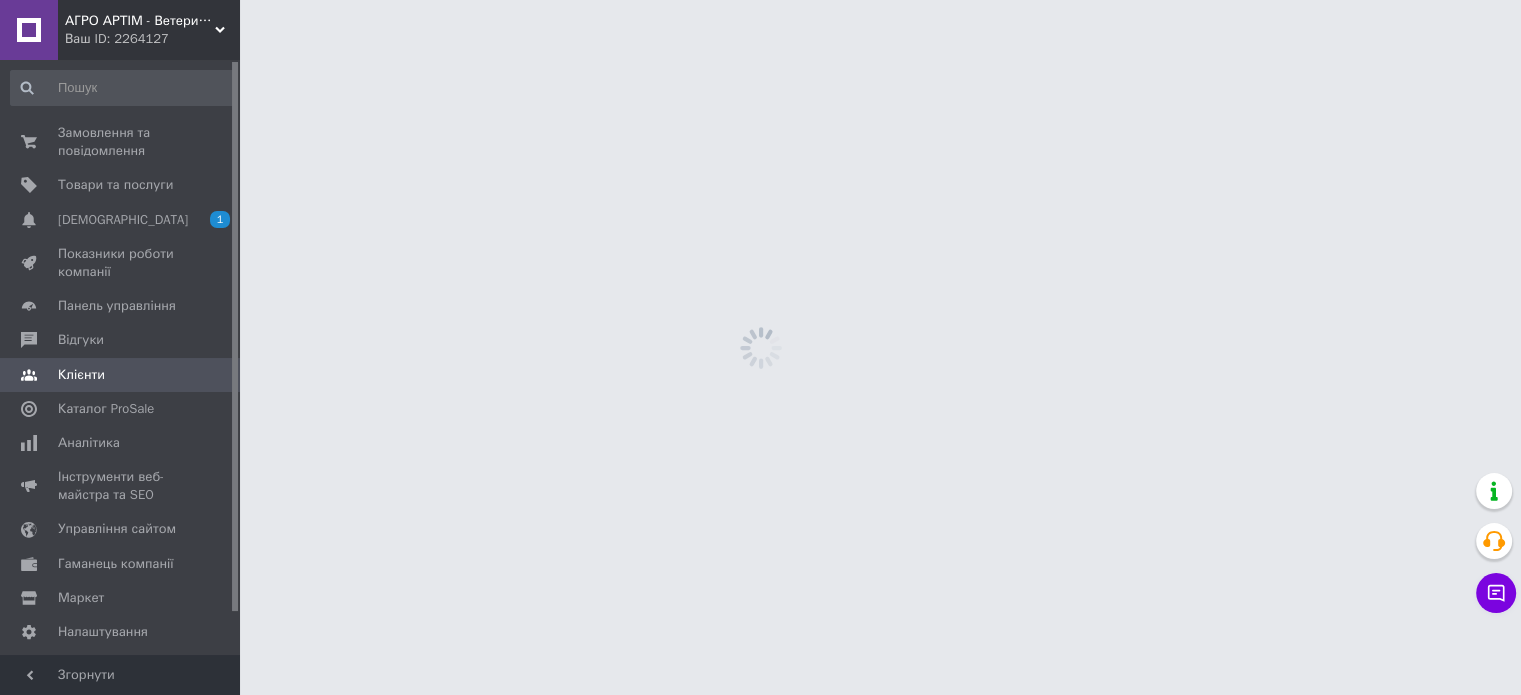 scroll, scrollTop: 0, scrollLeft: 0, axis: both 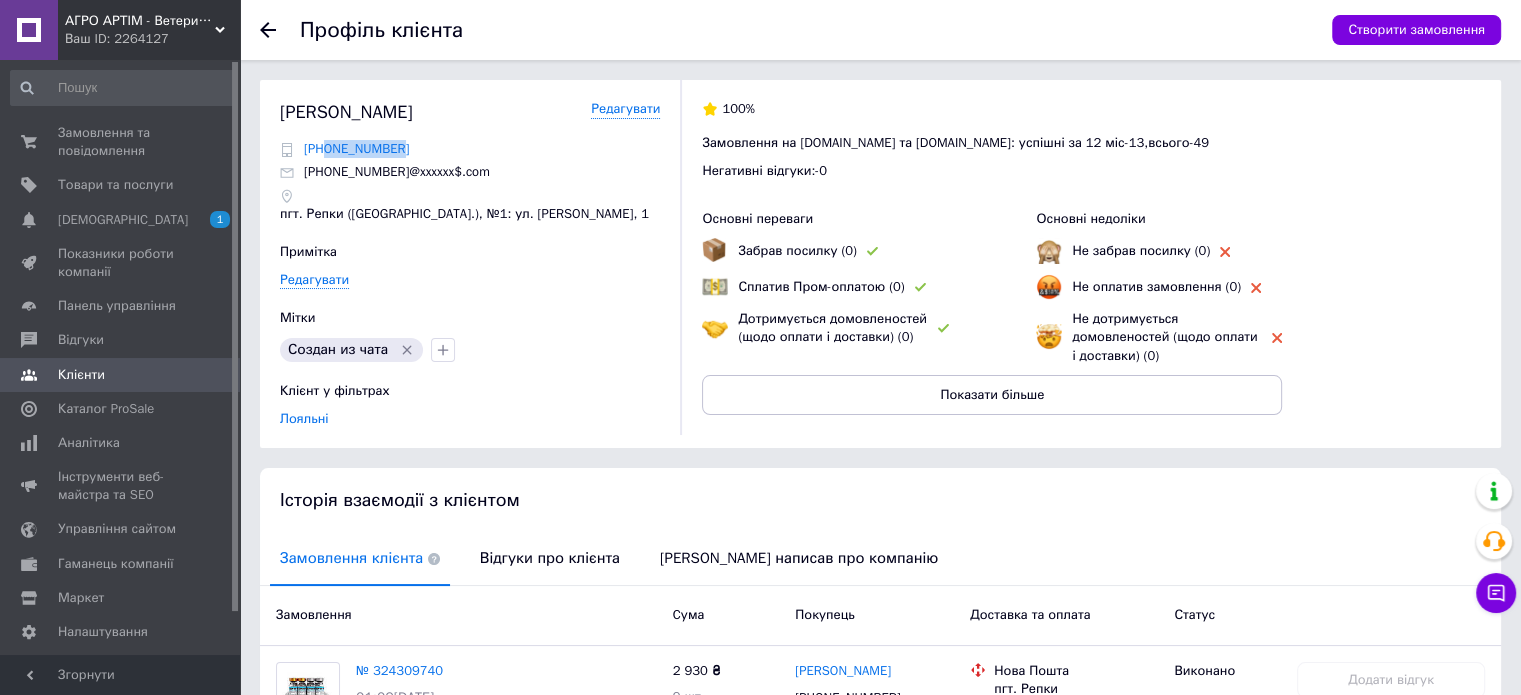 drag, startPoint x: 415, startPoint y: 154, endPoint x: 329, endPoint y: 154, distance: 86 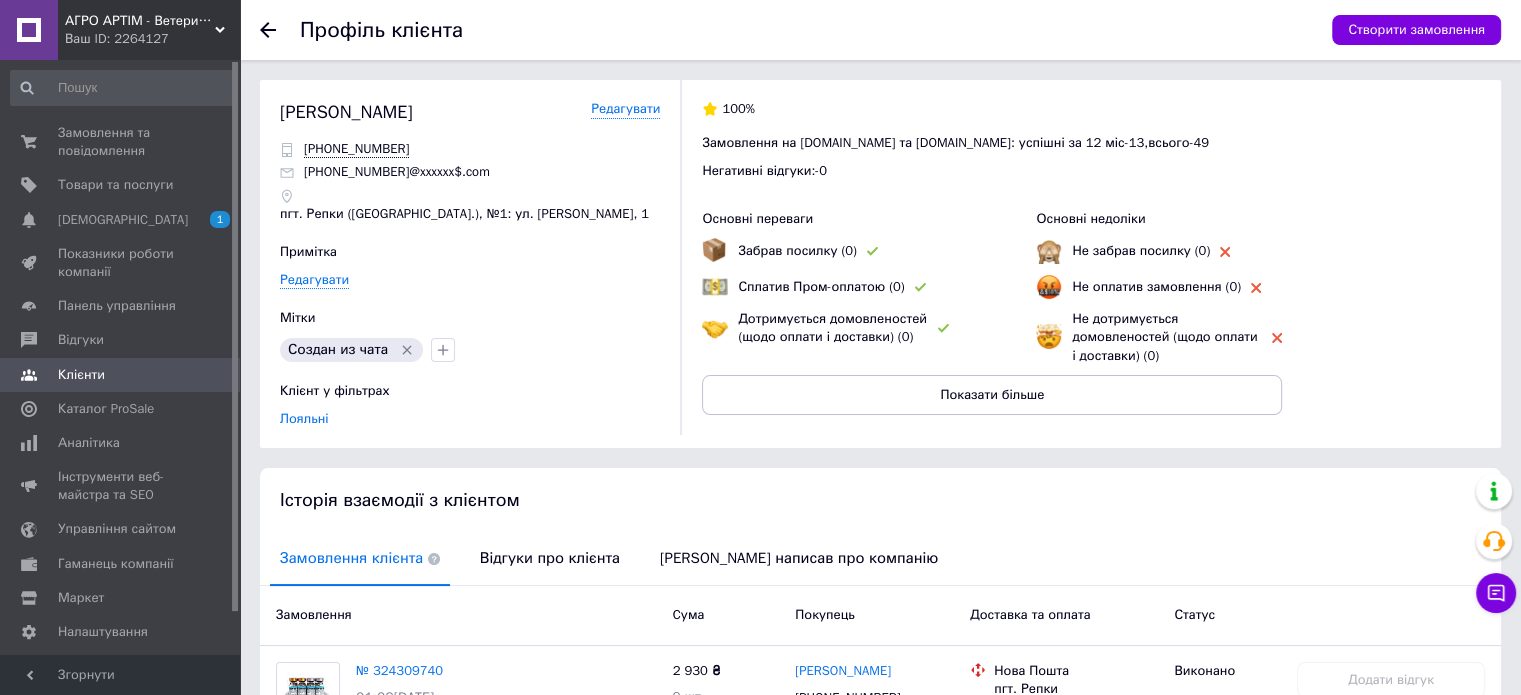 click 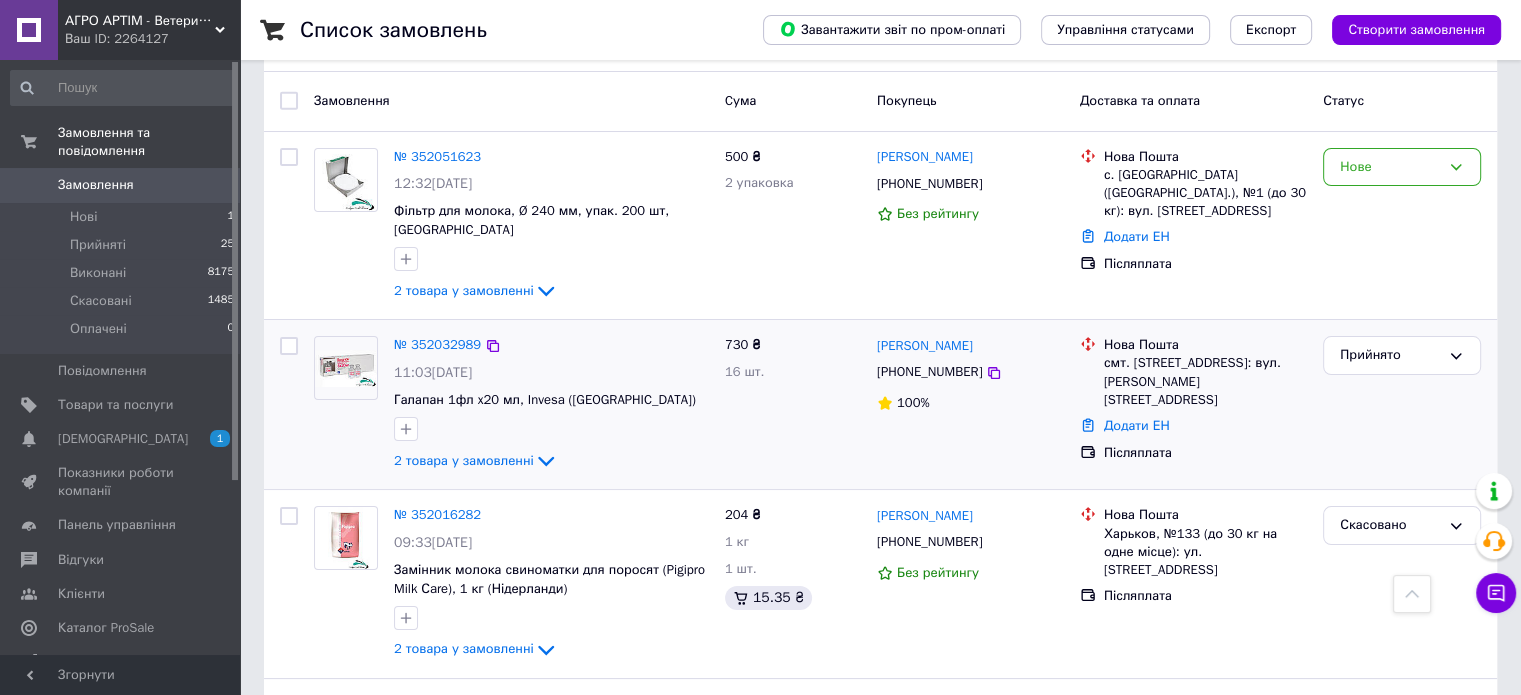 scroll, scrollTop: 0, scrollLeft: 0, axis: both 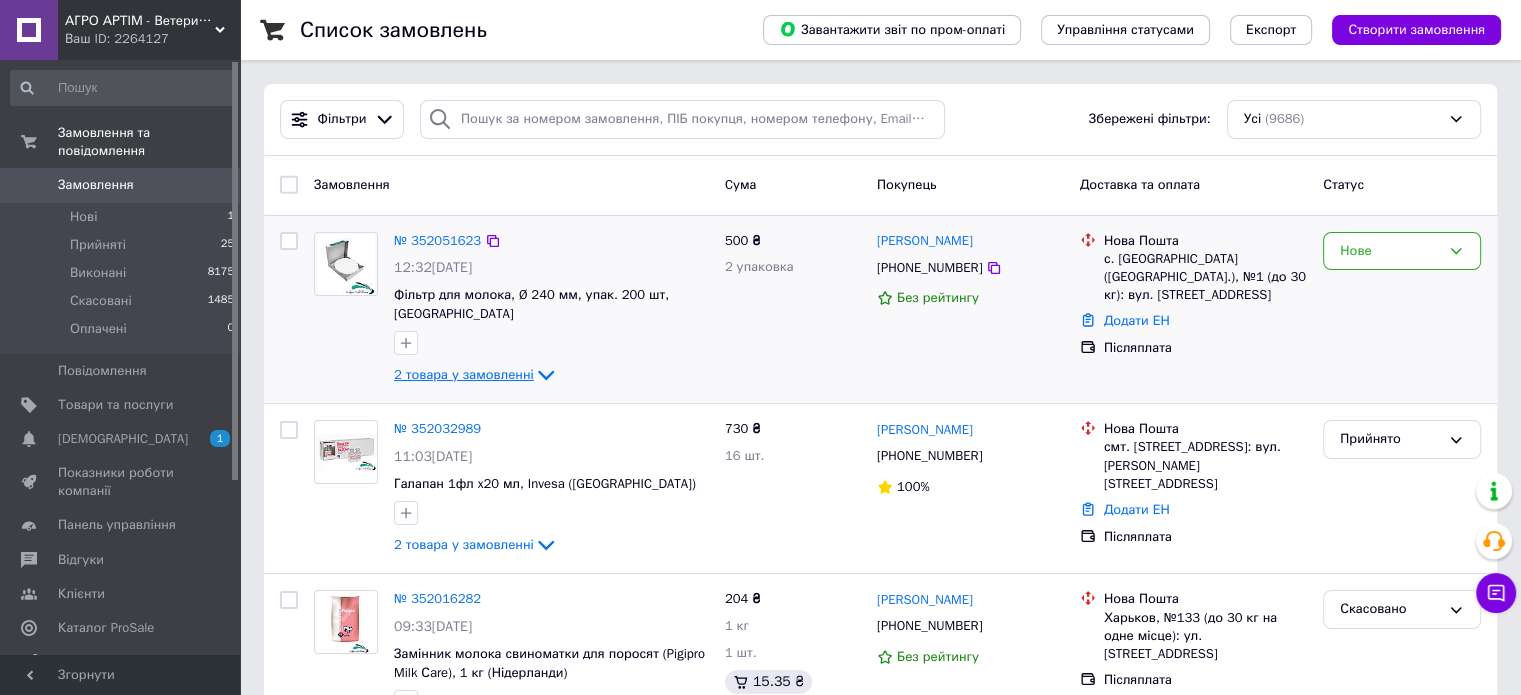 click 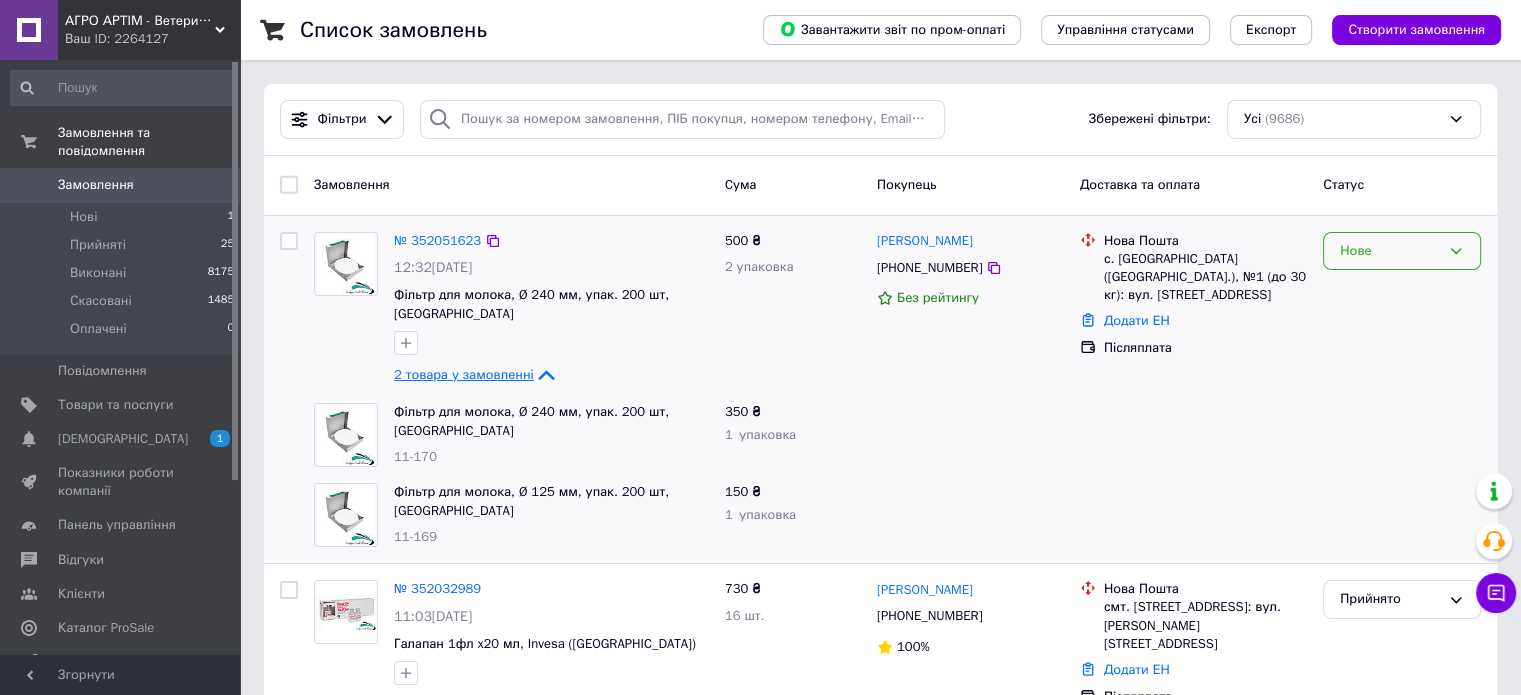 click 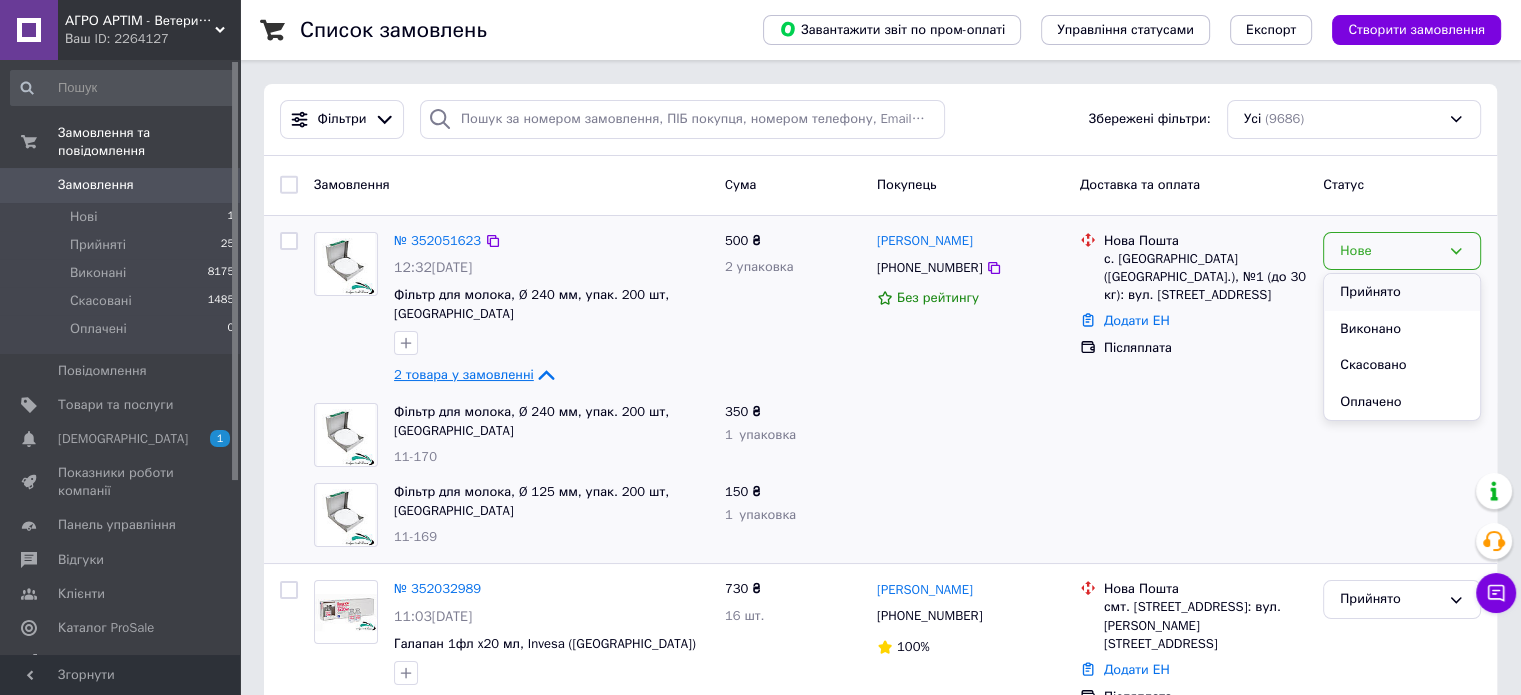 click on "Прийнято" at bounding box center (1402, 292) 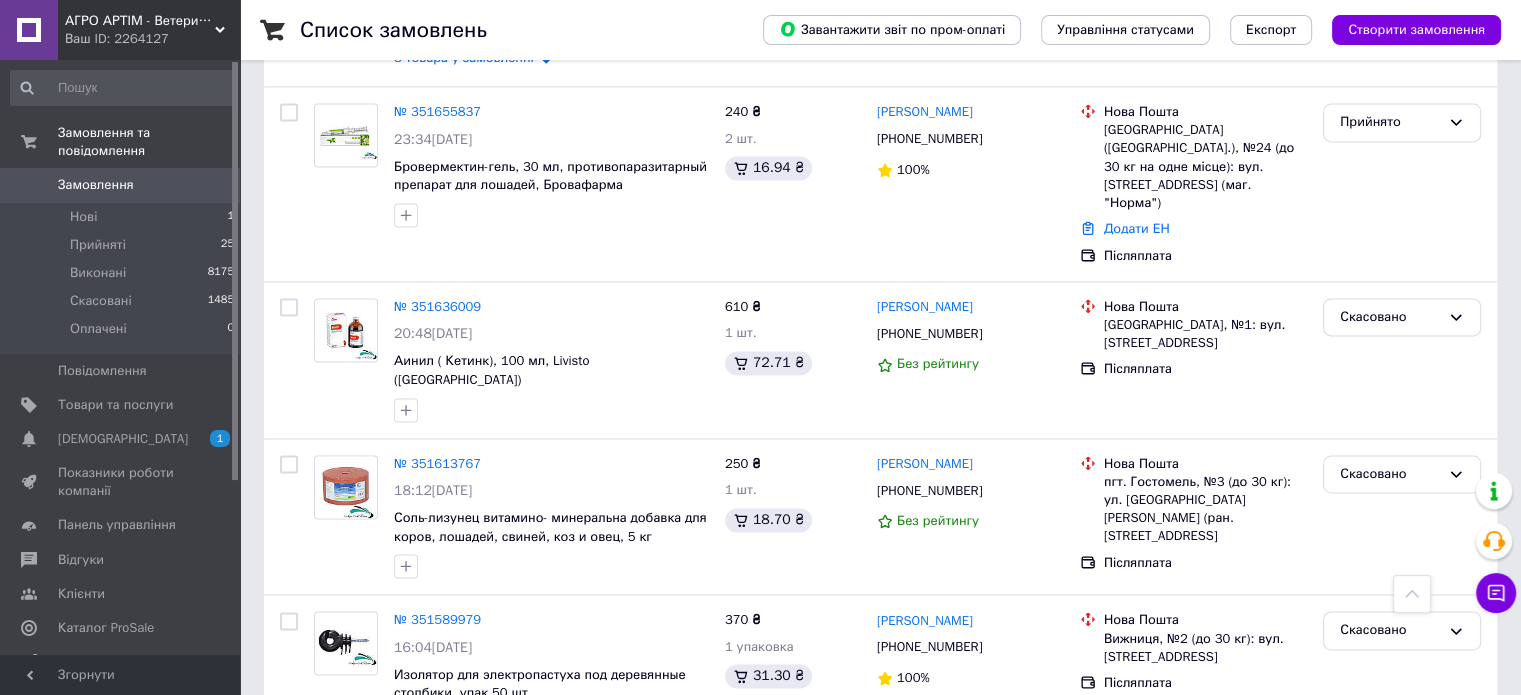 scroll, scrollTop: 3048, scrollLeft: 0, axis: vertical 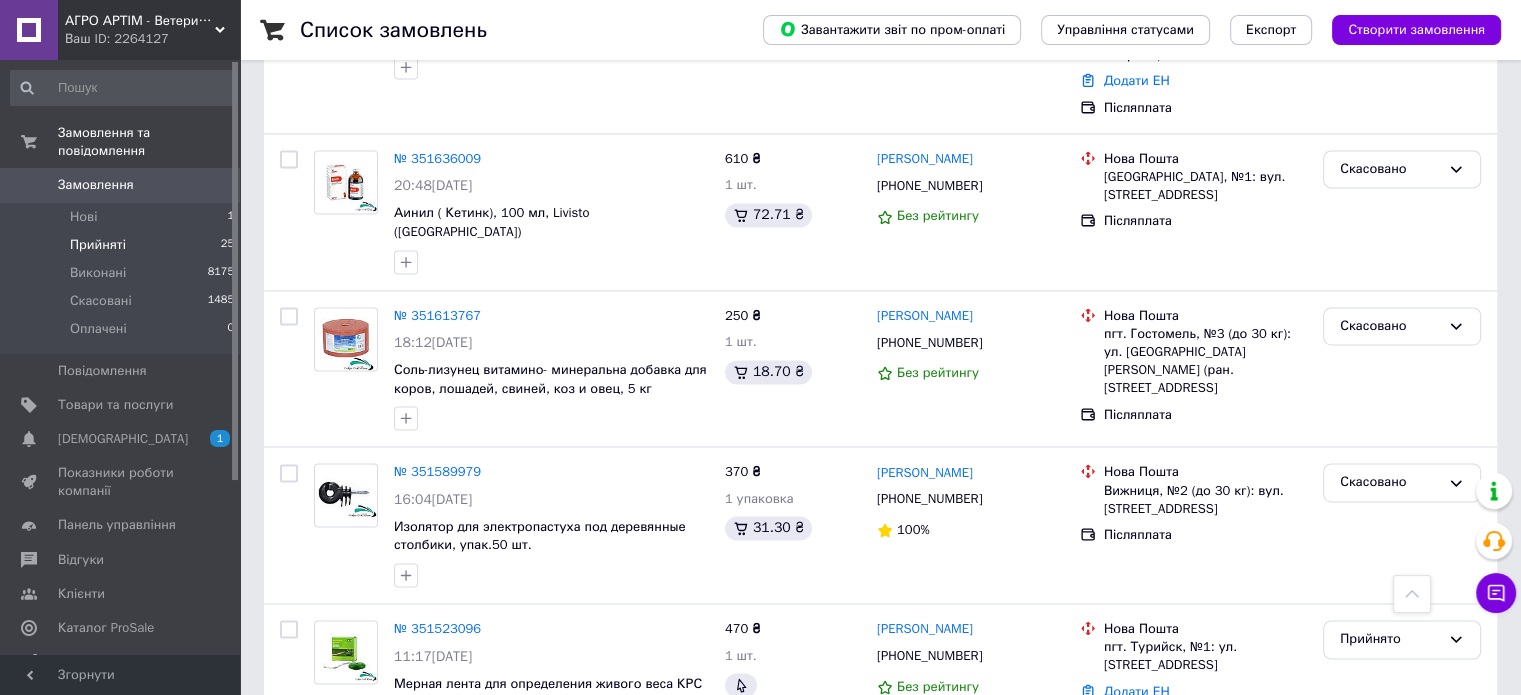 click on "Прийняті" at bounding box center [98, 245] 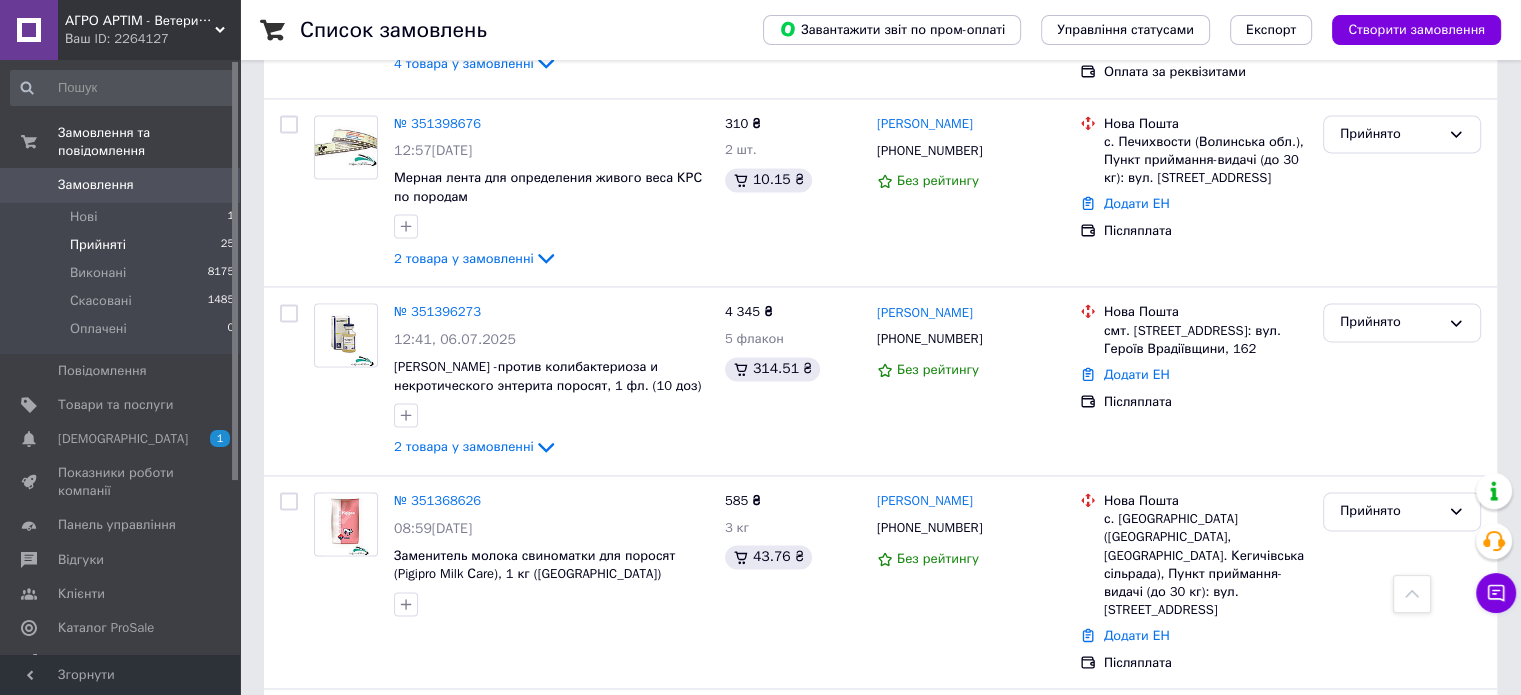 scroll, scrollTop: 3068, scrollLeft: 0, axis: vertical 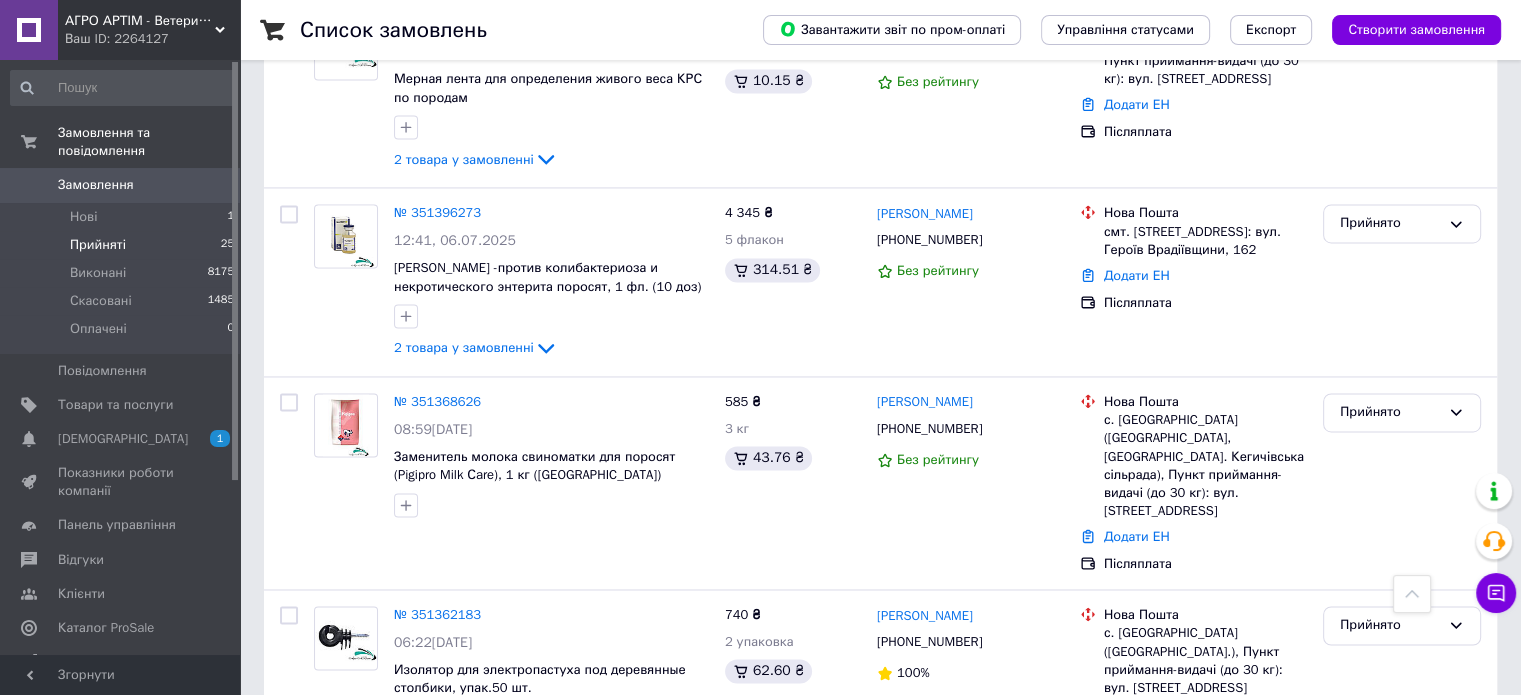 click on "2" at bounding box center (327, 811) 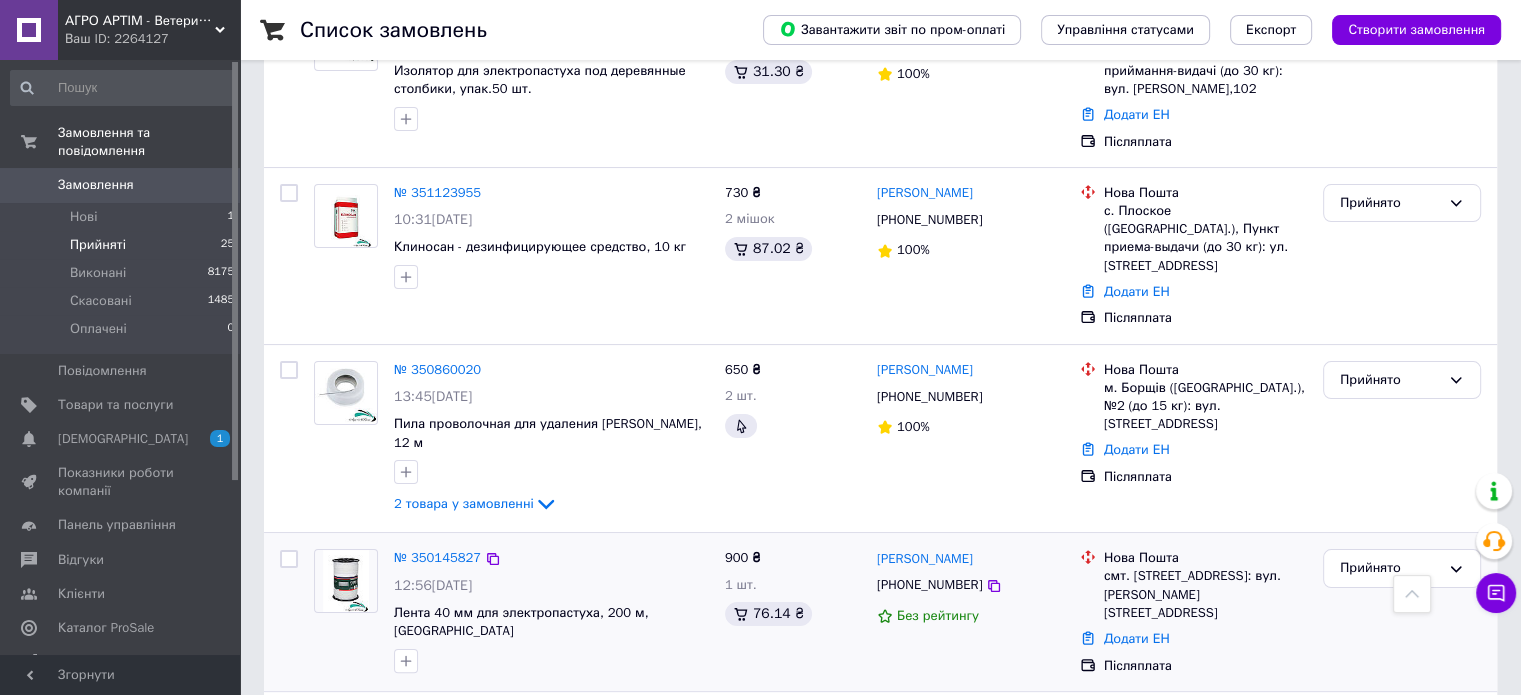 scroll, scrollTop: 100, scrollLeft: 0, axis: vertical 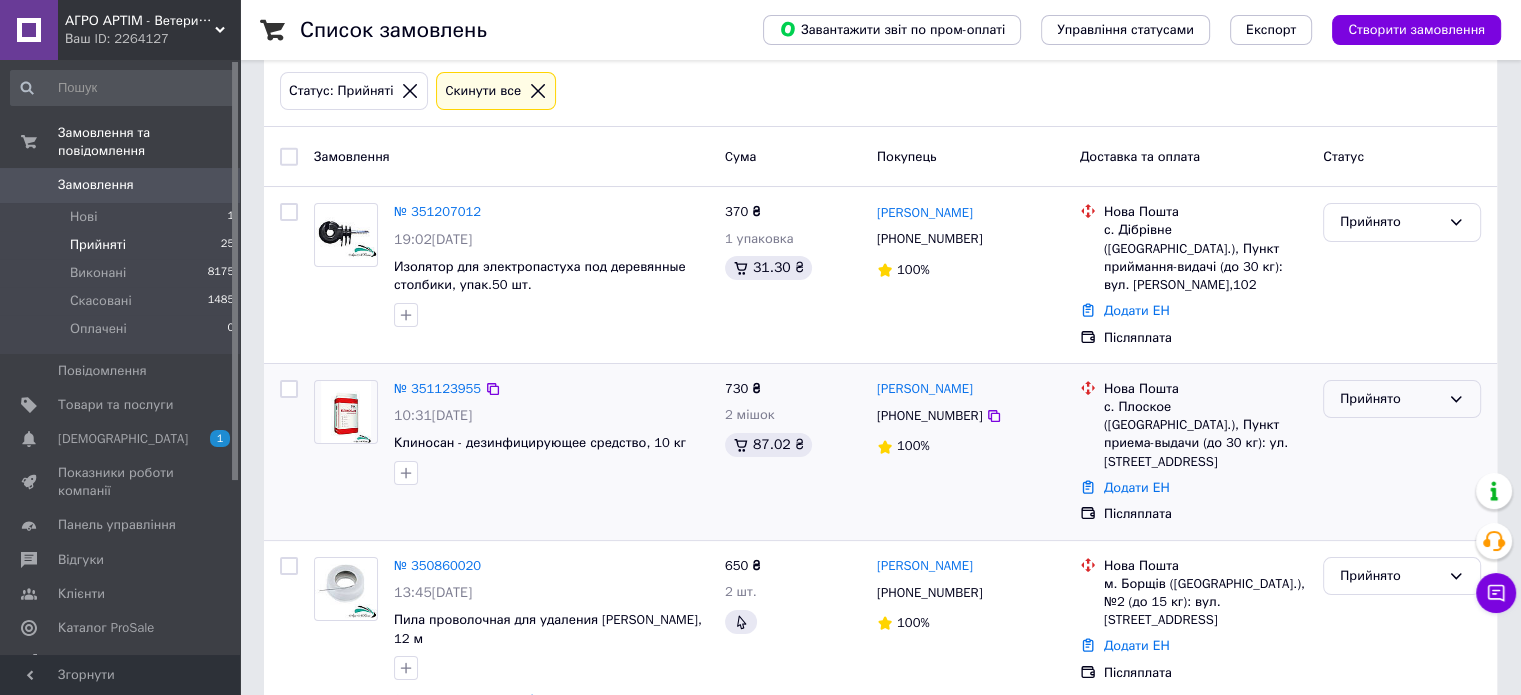 click on "Прийнято" at bounding box center [1402, 399] 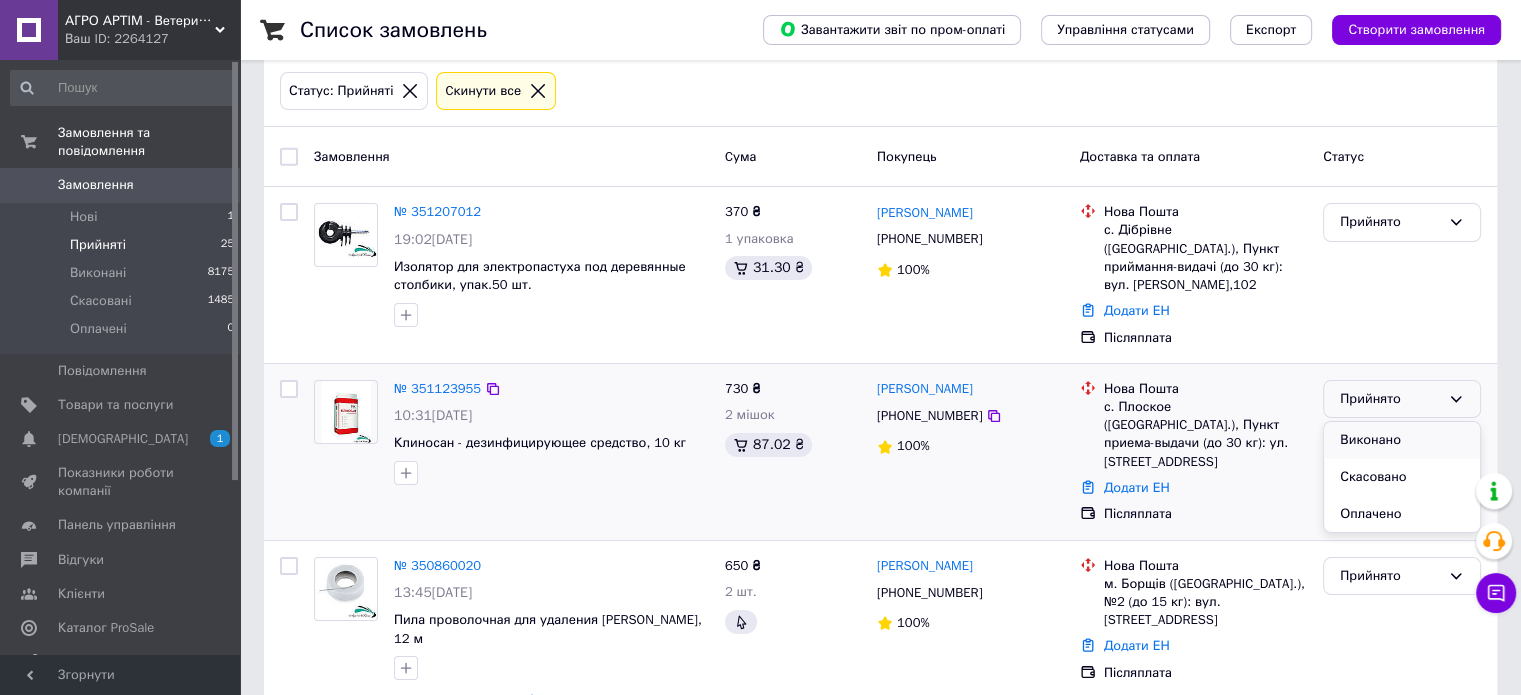 click on "Виконано" at bounding box center (1402, 440) 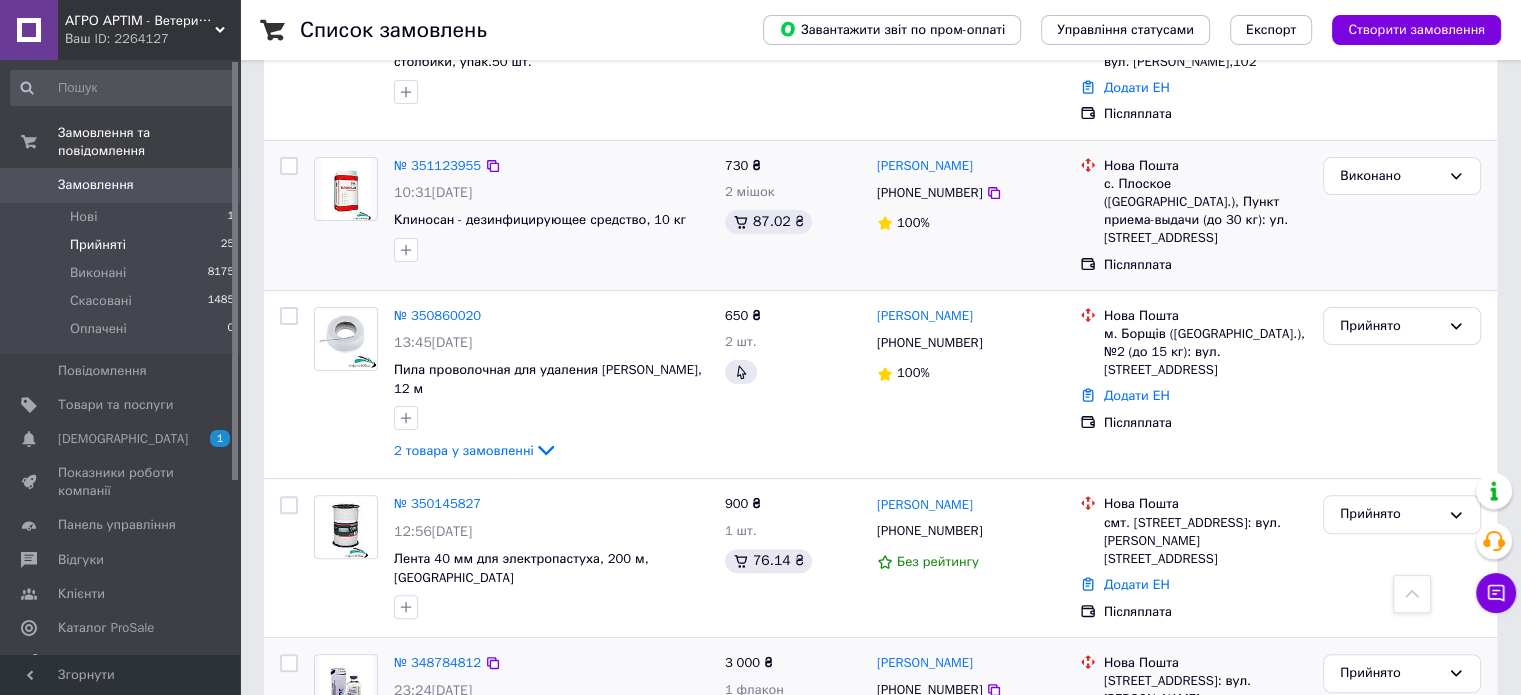 scroll, scrollTop: 598, scrollLeft: 0, axis: vertical 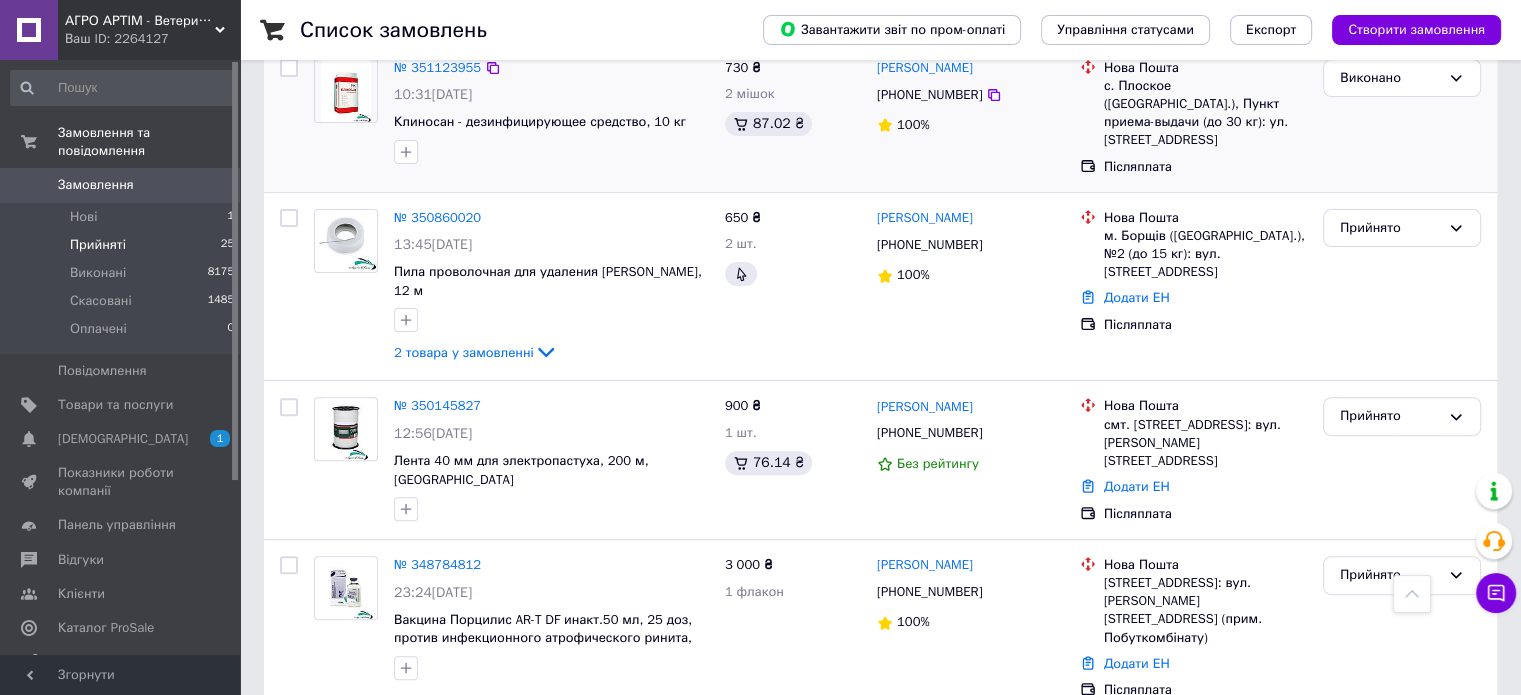 click on "1" at bounding box center (404, 761) 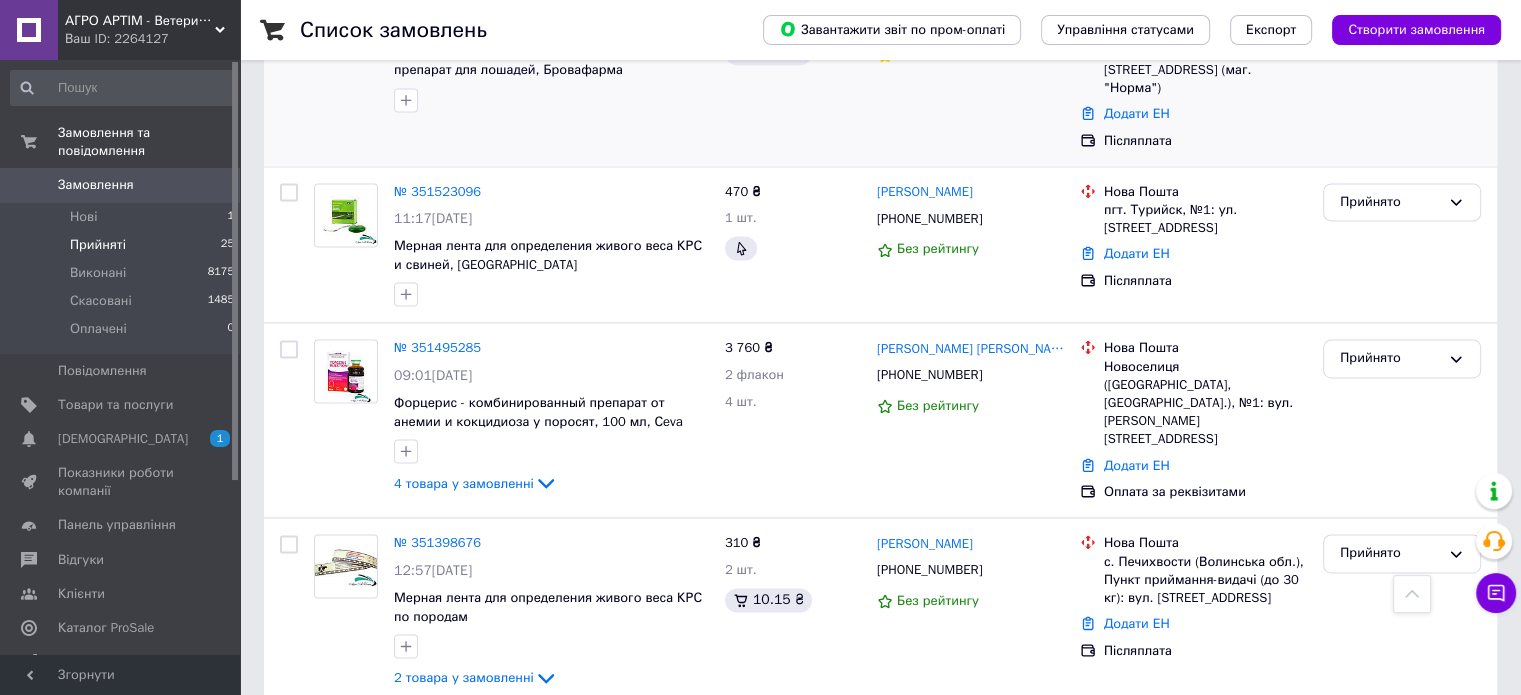 scroll, scrollTop: 2900, scrollLeft: 0, axis: vertical 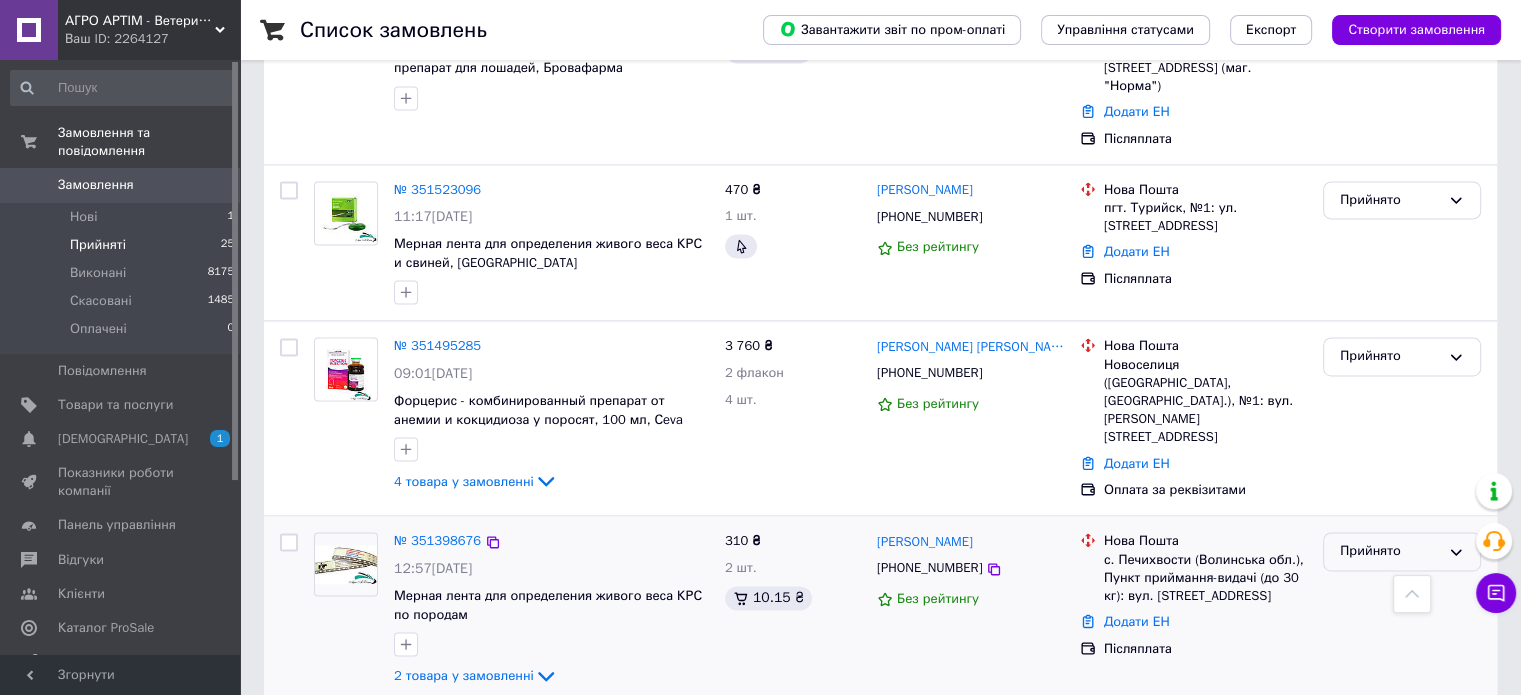 click 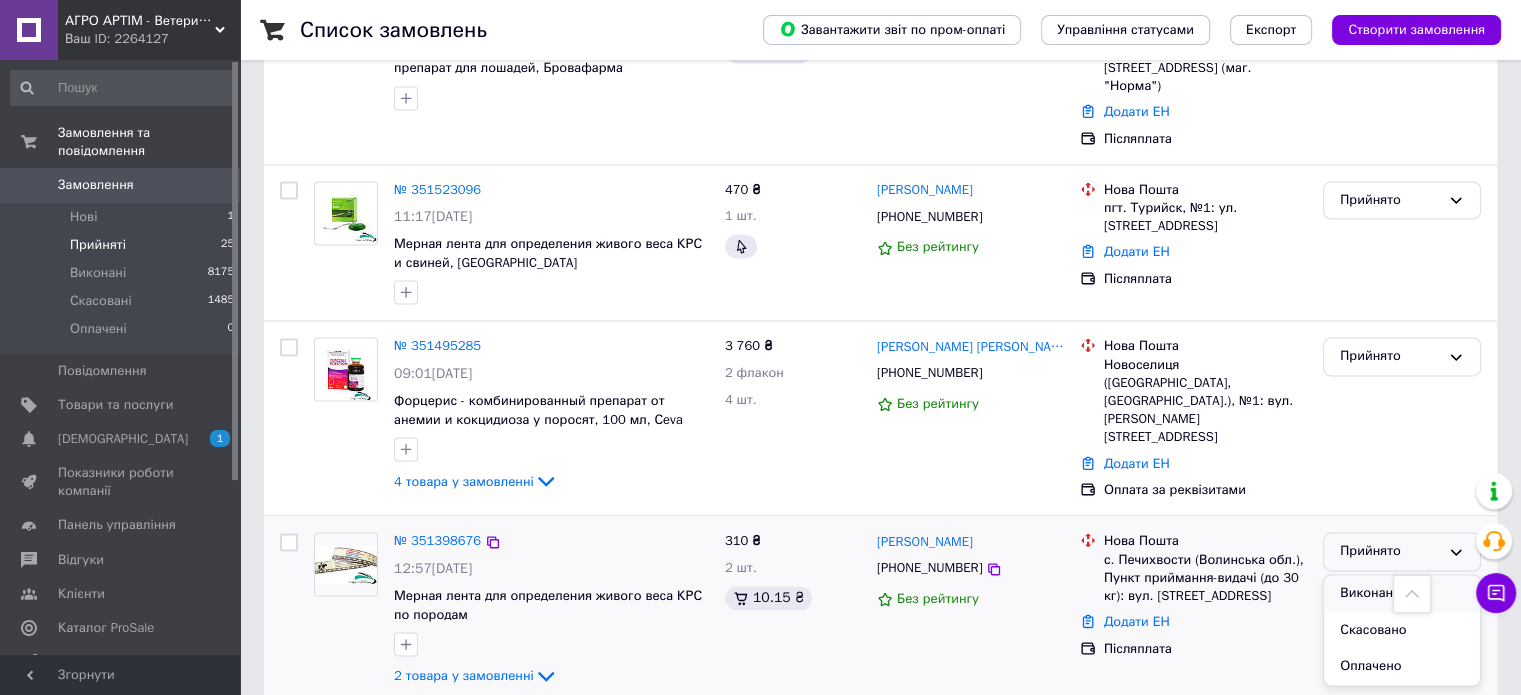 click on "Виконано" at bounding box center (1402, 593) 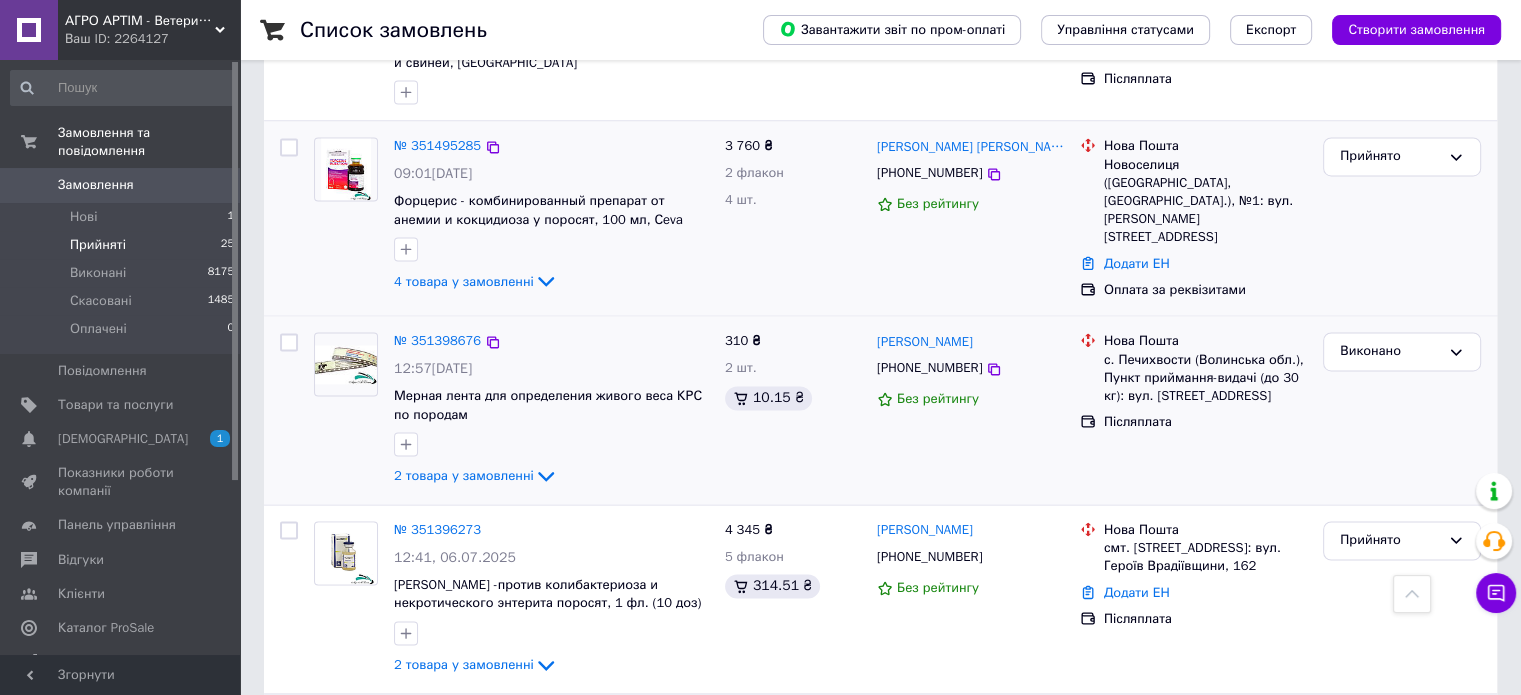 scroll, scrollTop: 3240, scrollLeft: 0, axis: vertical 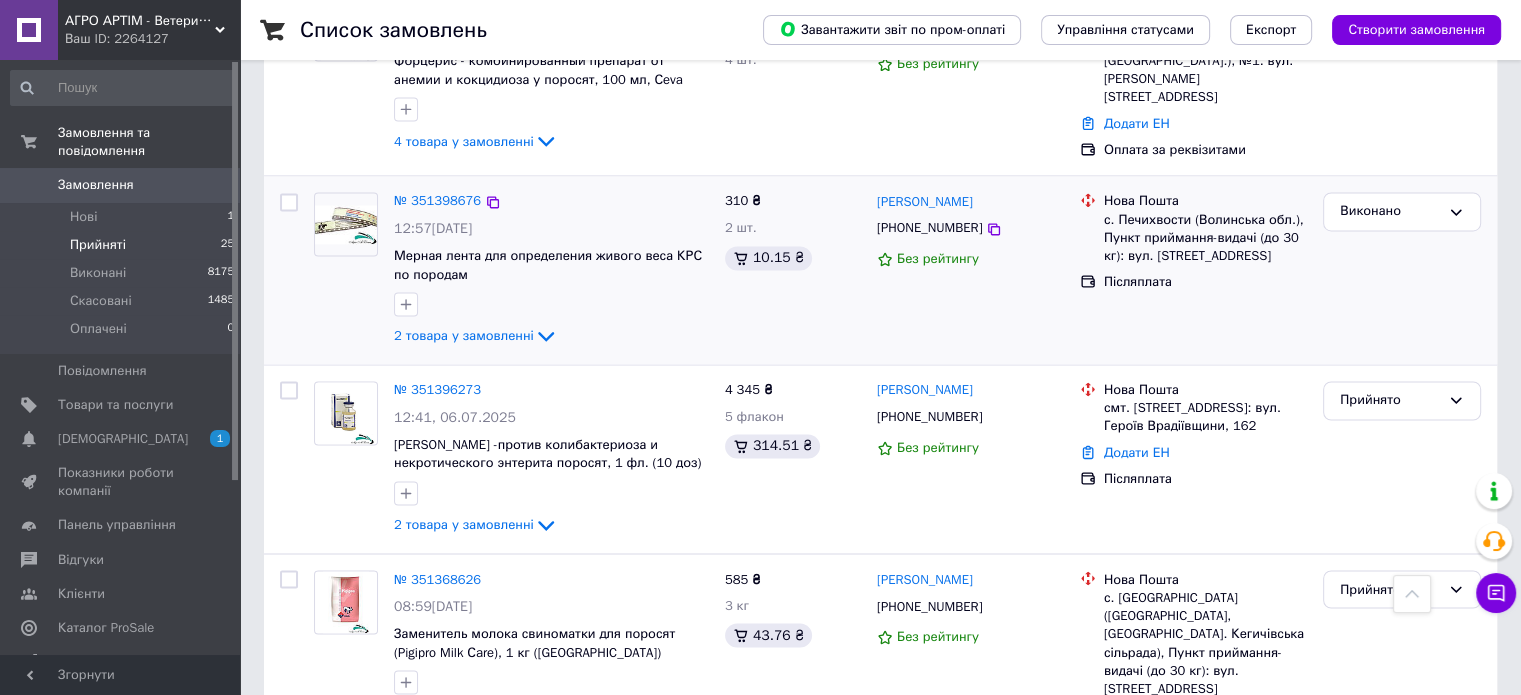 click on "2" at bounding box center (327, 811) 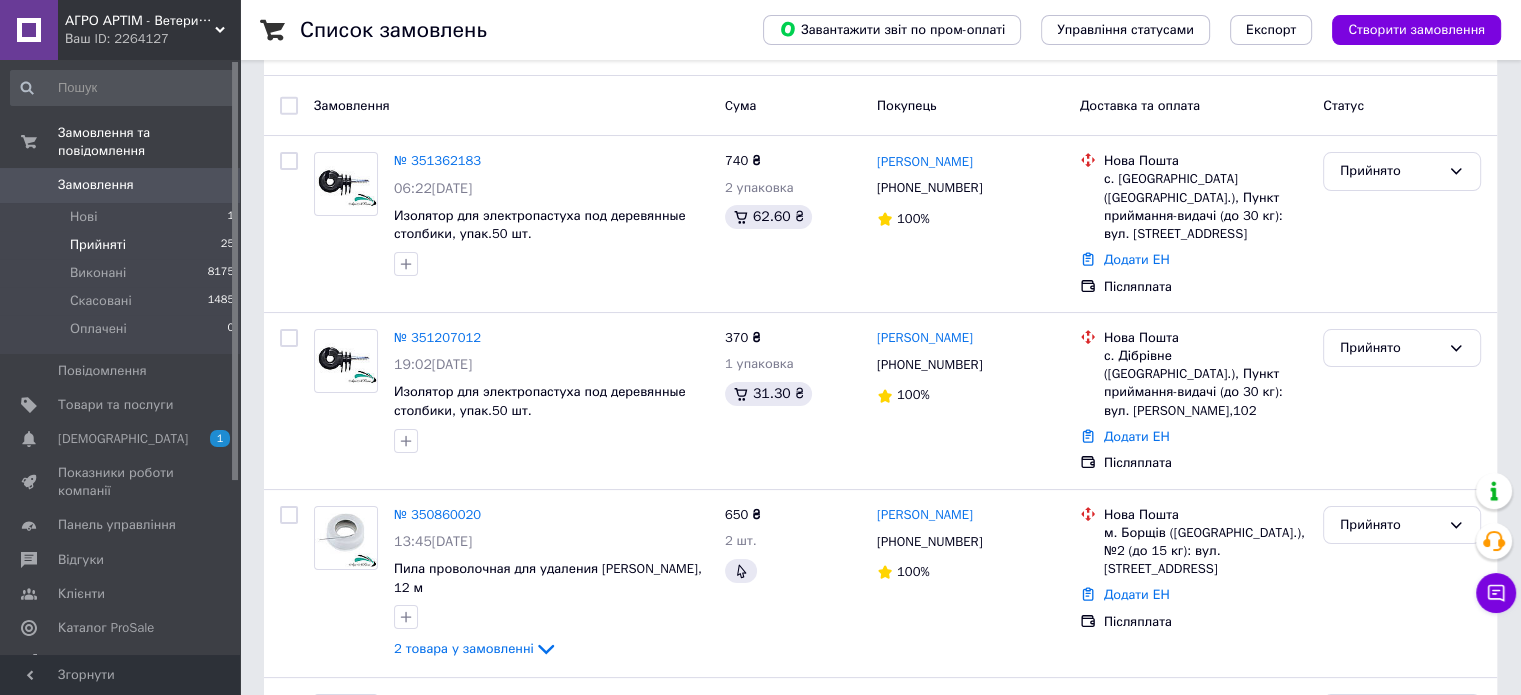 scroll, scrollTop: 400, scrollLeft: 0, axis: vertical 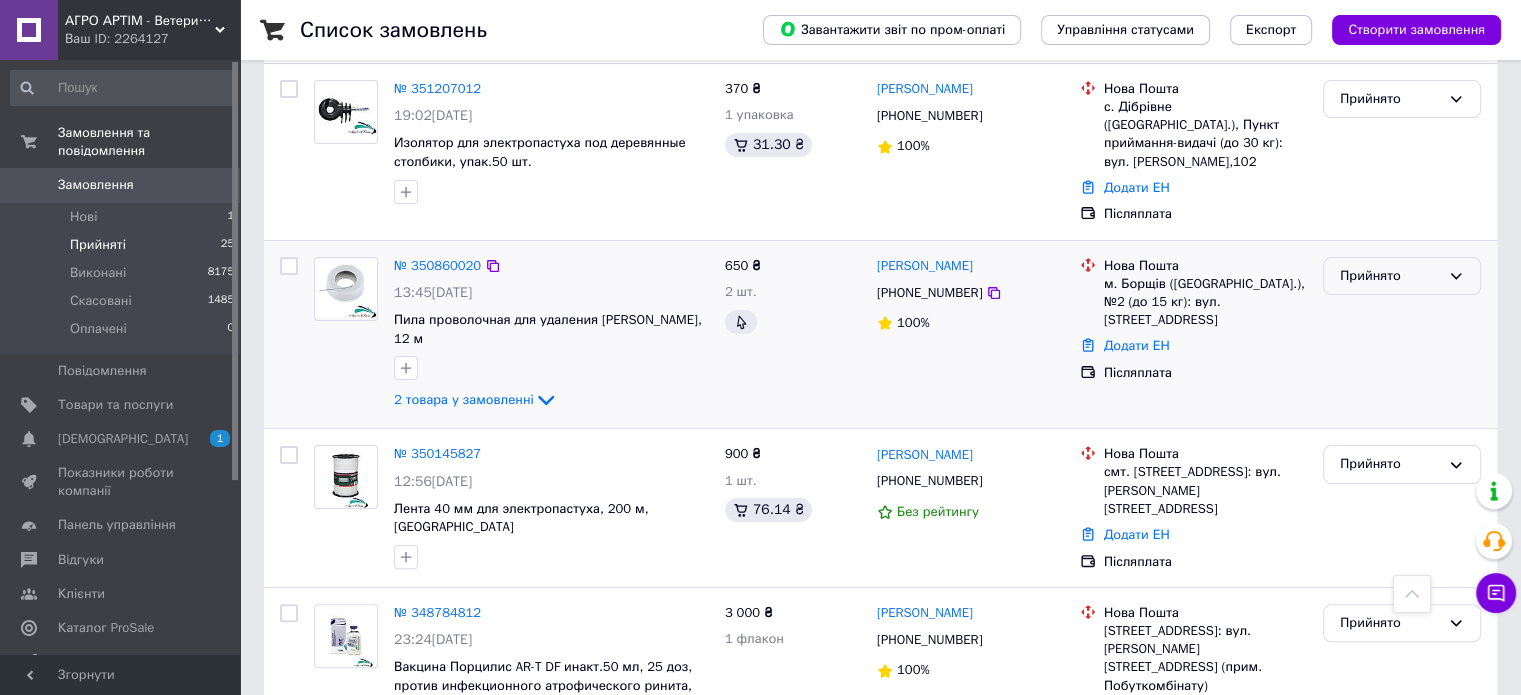 click on "Прийнято" at bounding box center [1402, 276] 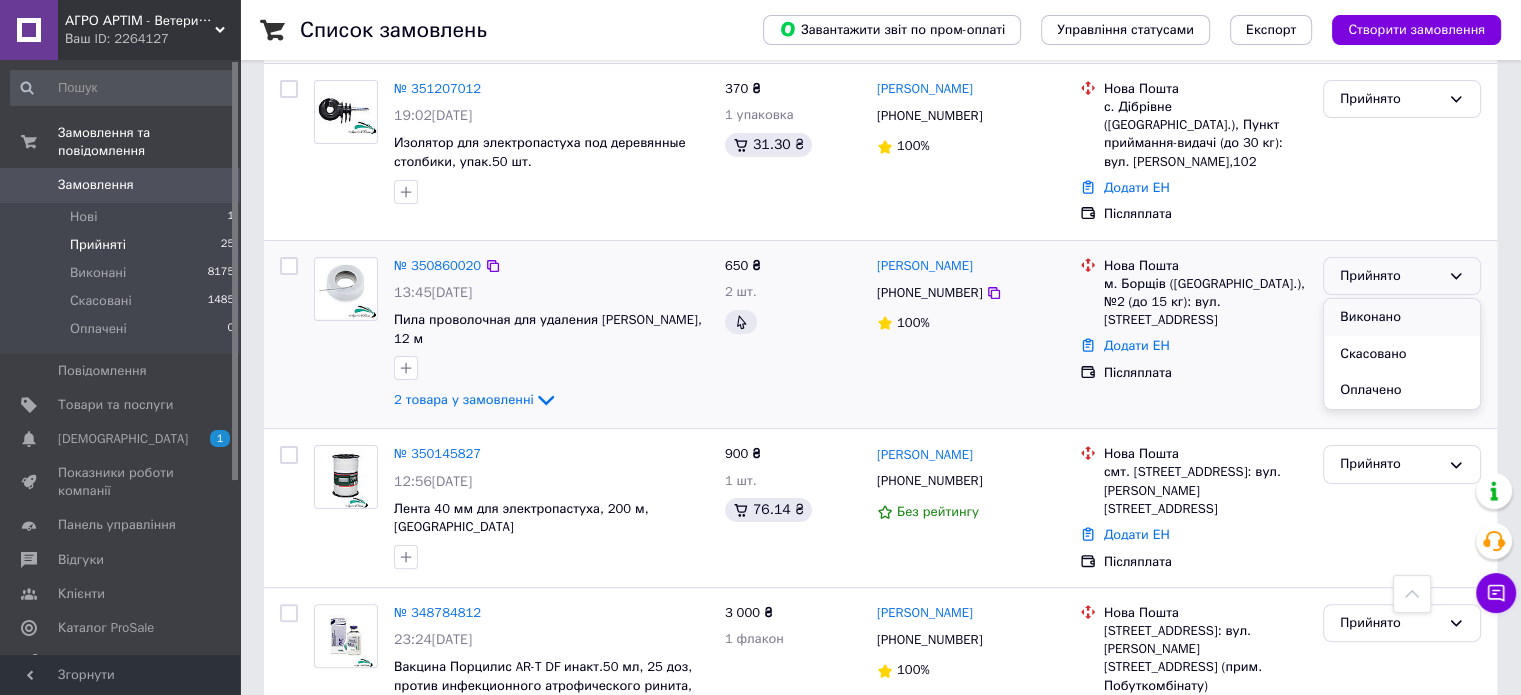 click on "Виконано" at bounding box center [1402, 317] 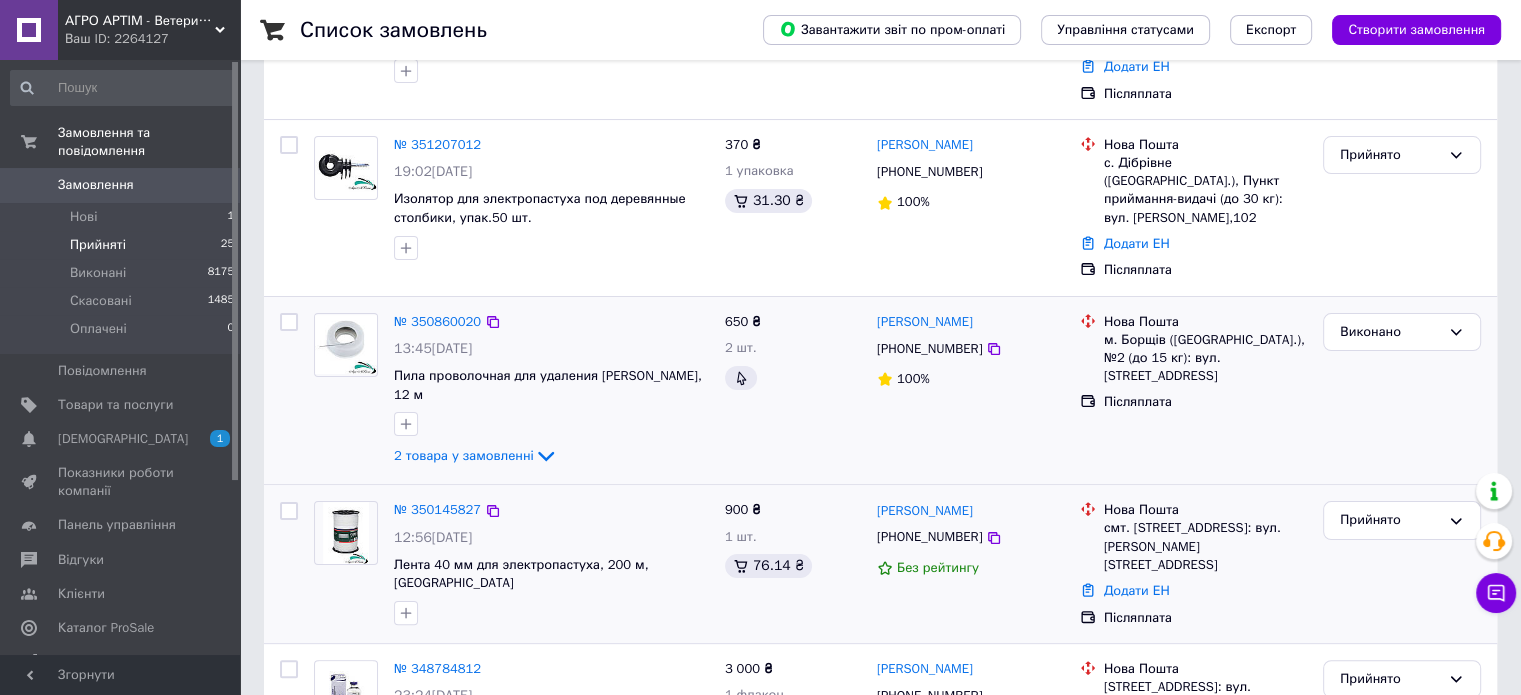 scroll, scrollTop: 460, scrollLeft: 0, axis: vertical 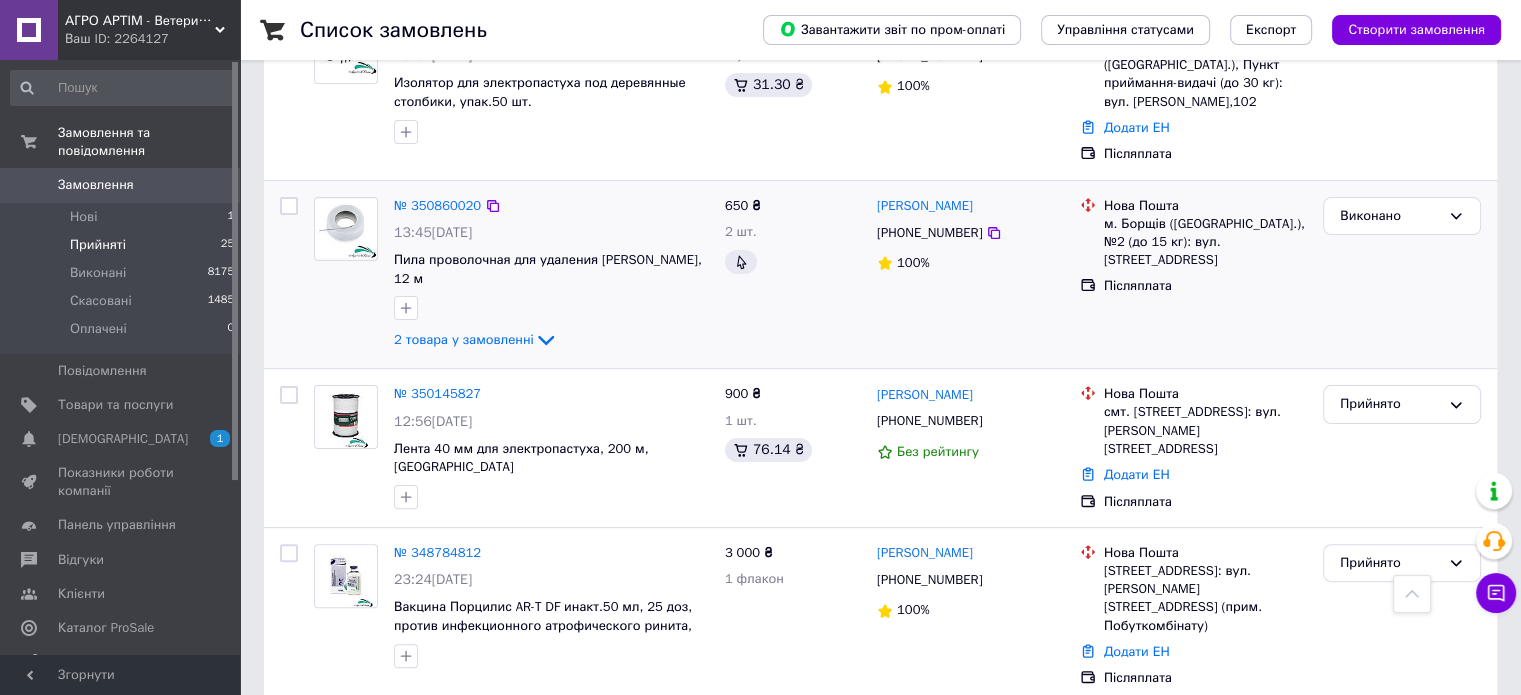 click on "1" at bounding box center [404, 749] 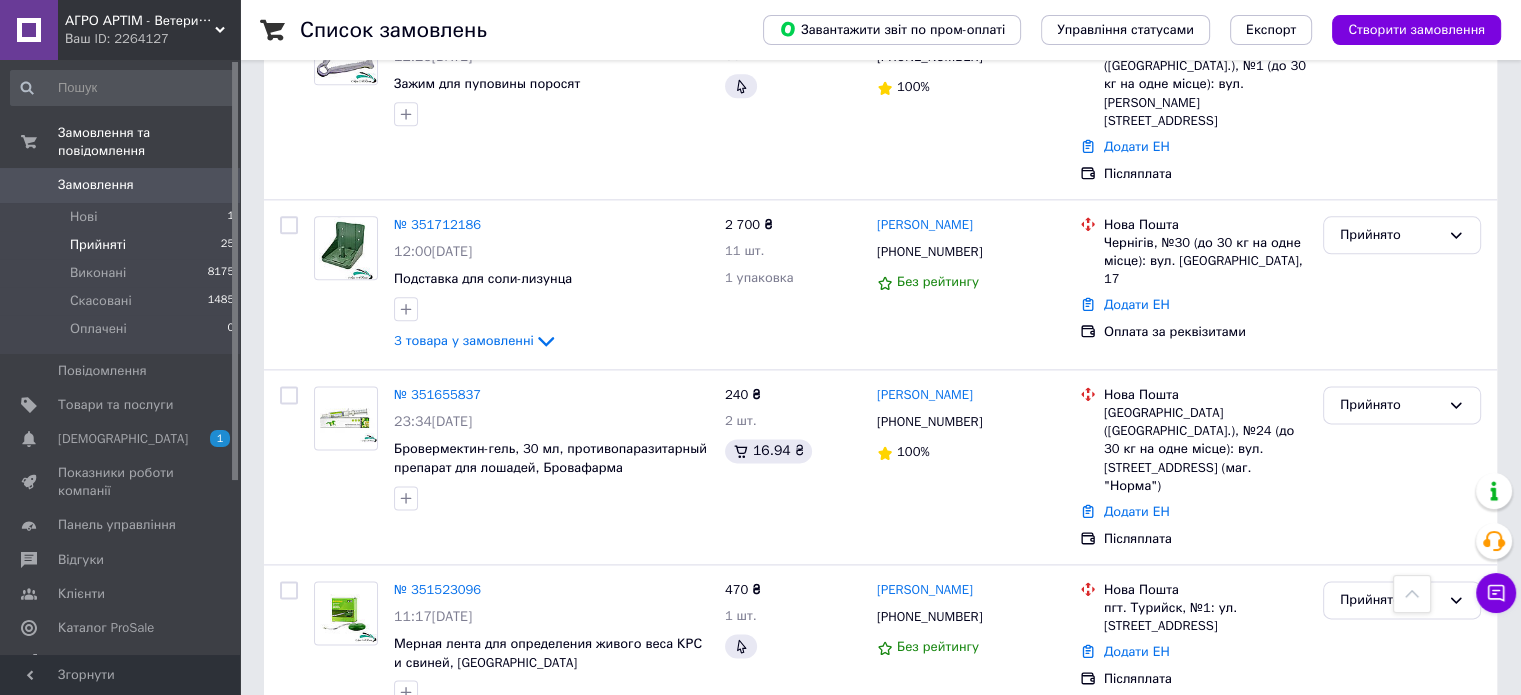 scroll, scrollTop: 2600, scrollLeft: 0, axis: vertical 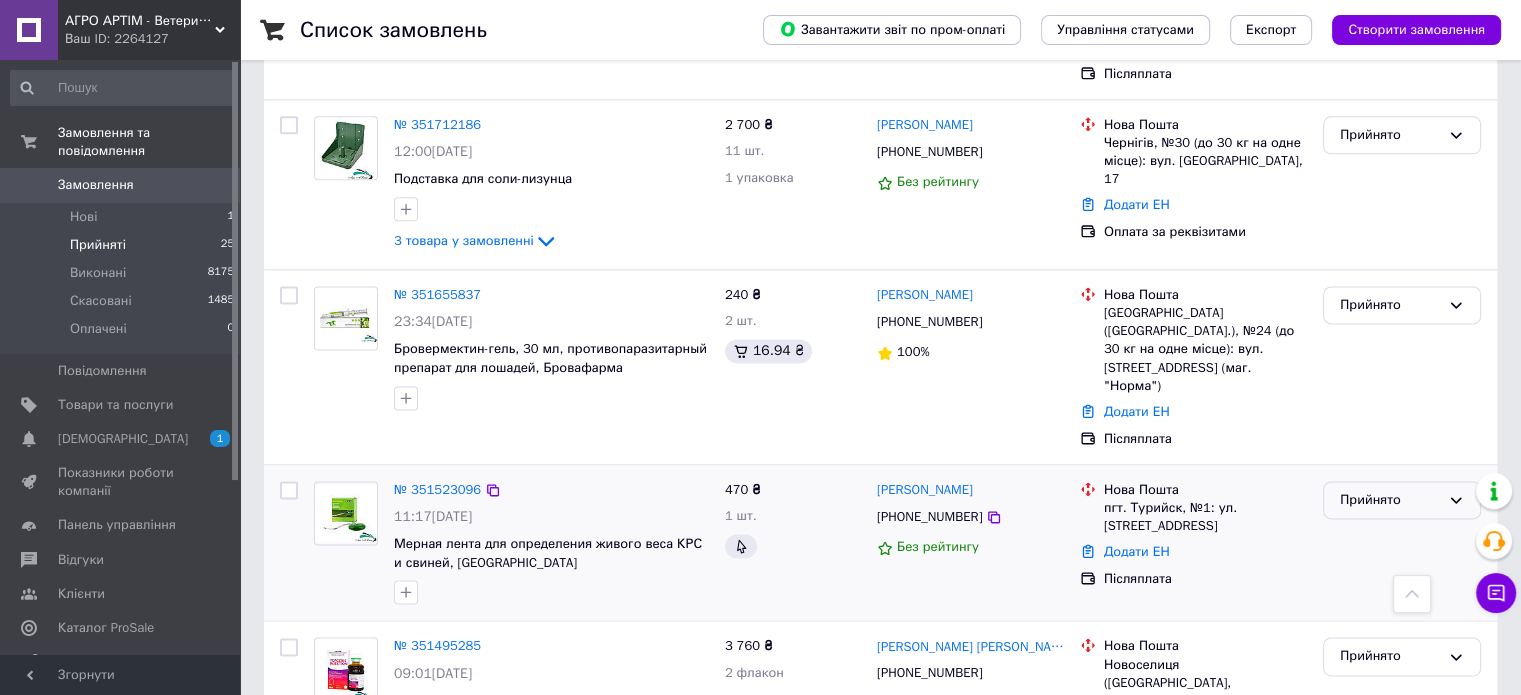 click on "Прийнято" at bounding box center (1402, 500) 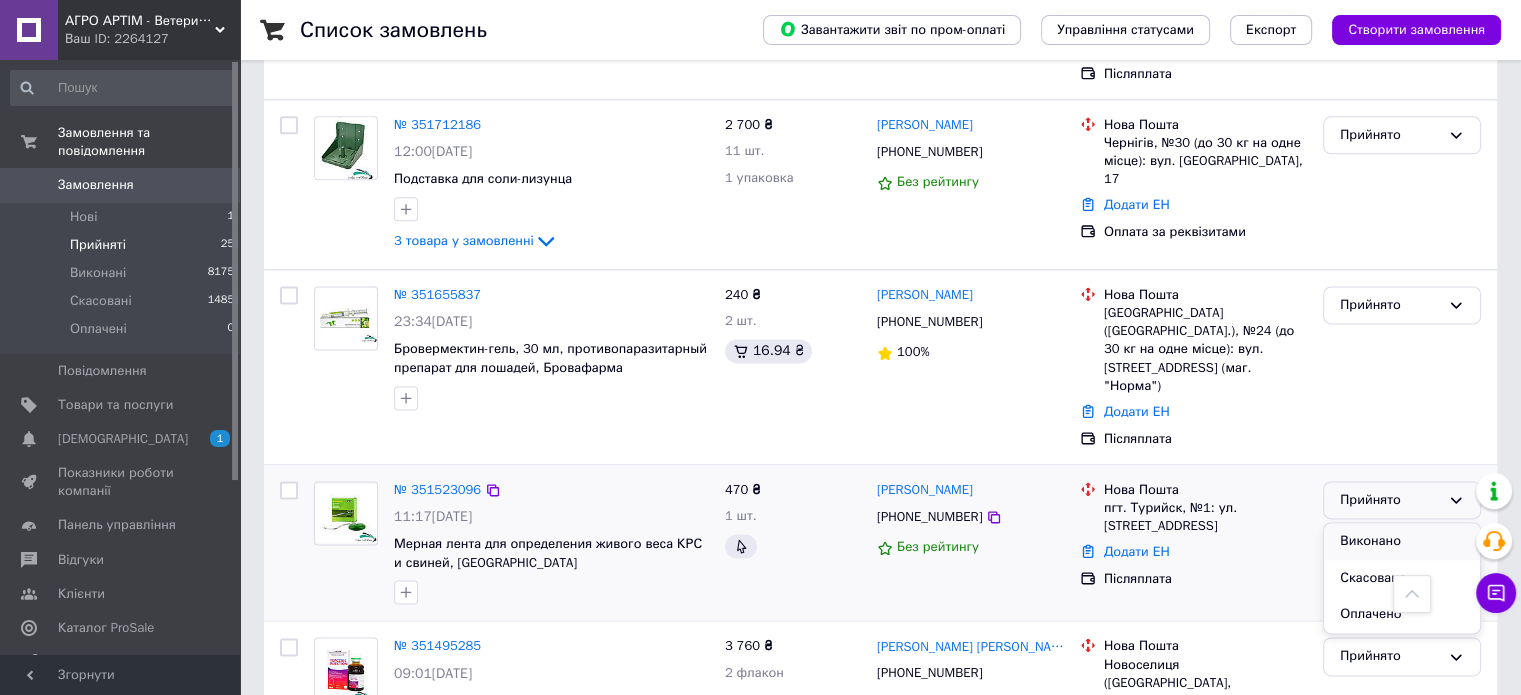 click on "Виконано" at bounding box center (1402, 541) 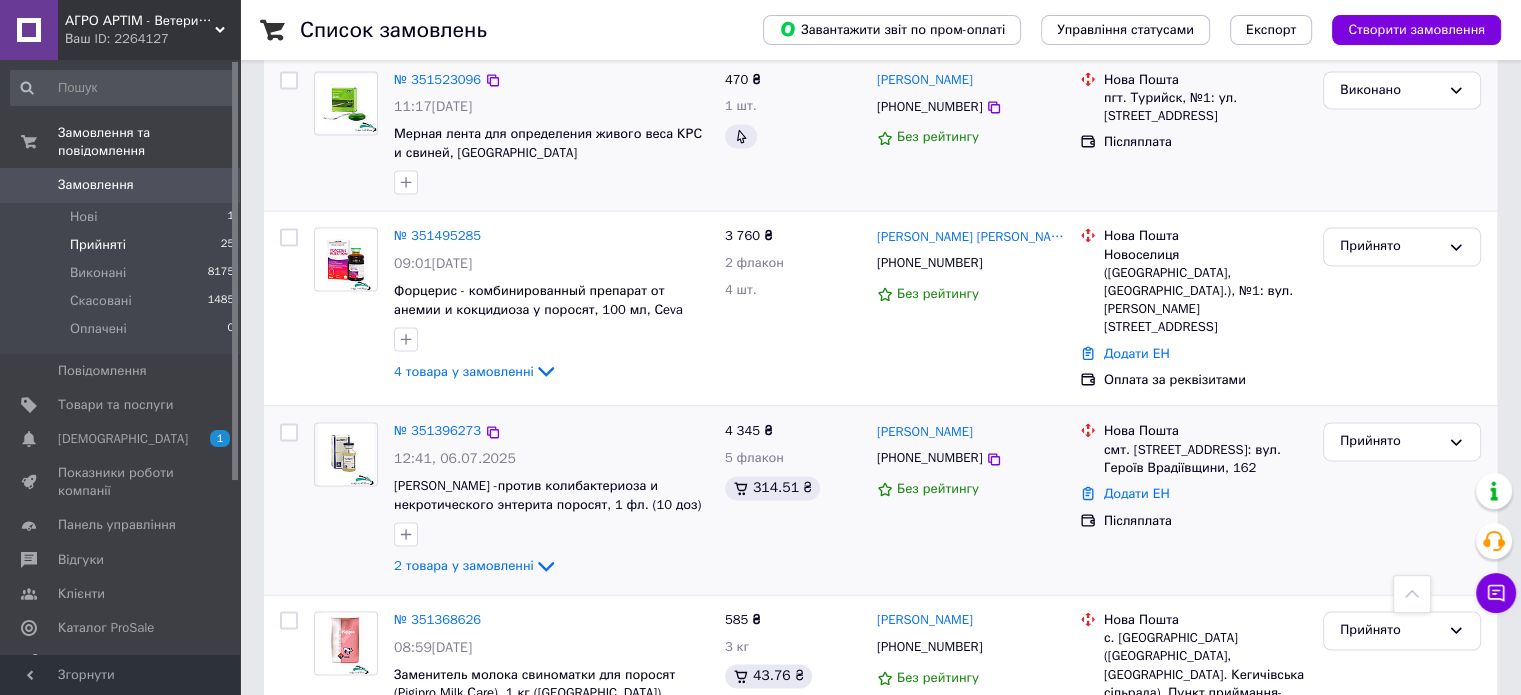 scroll, scrollTop: 3210, scrollLeft: 0, axis: vertical 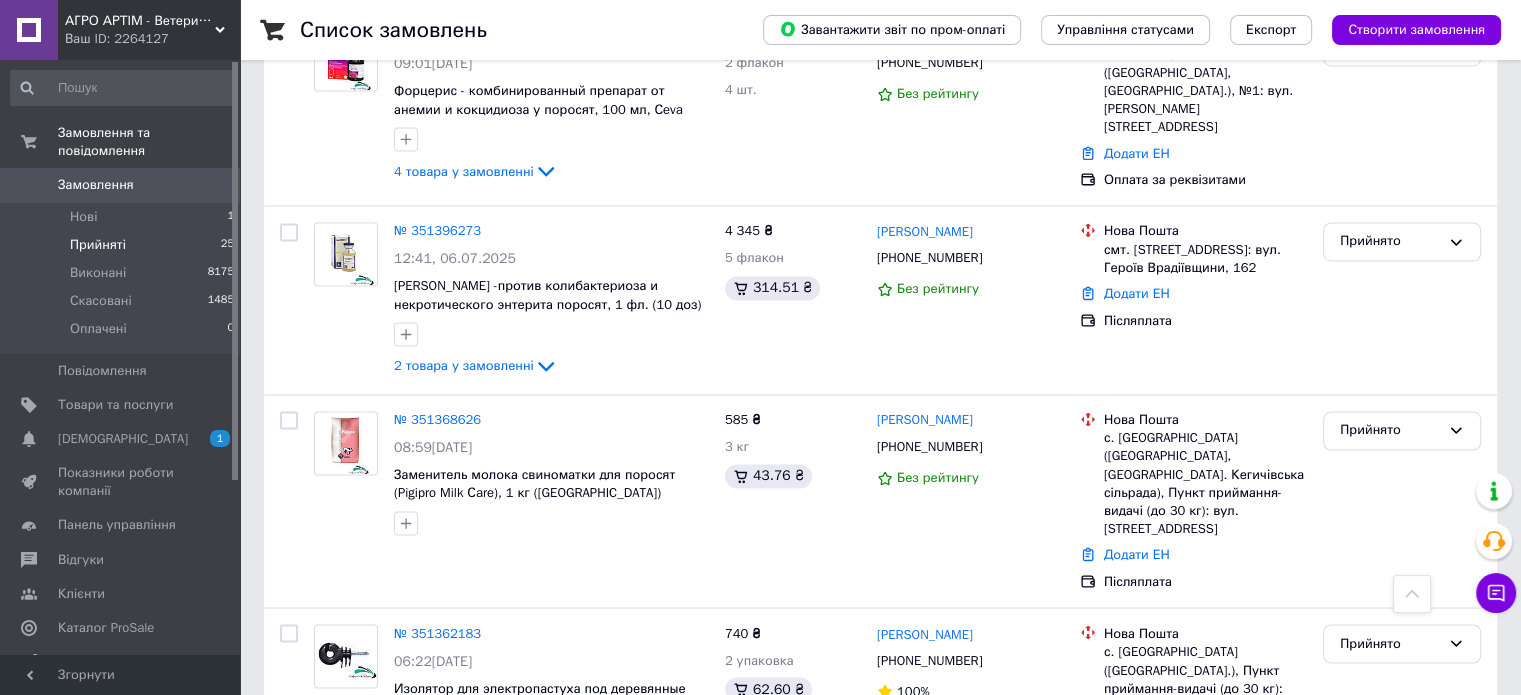 click on "2" at bounding box center [327, 829] 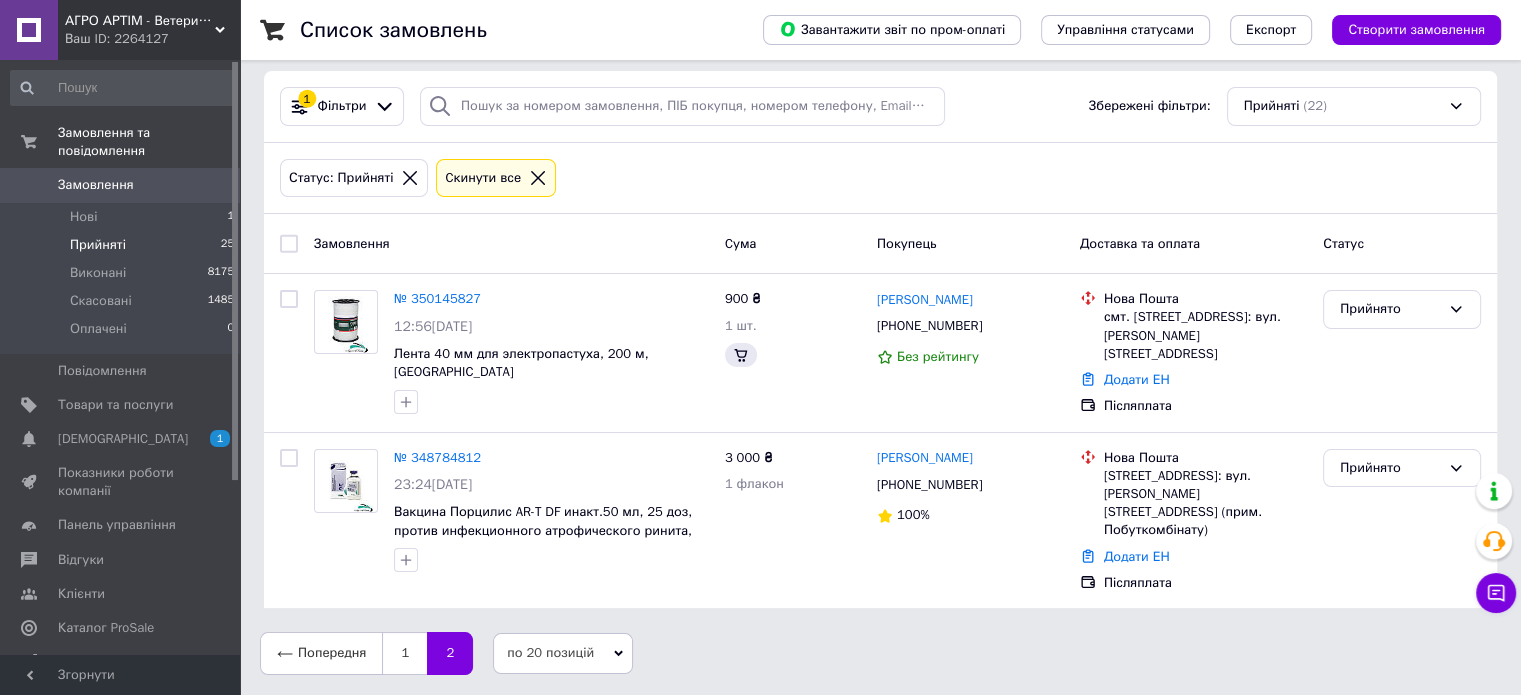 scroll, scrollTop: 0, scrollLeft: 0, axis: both 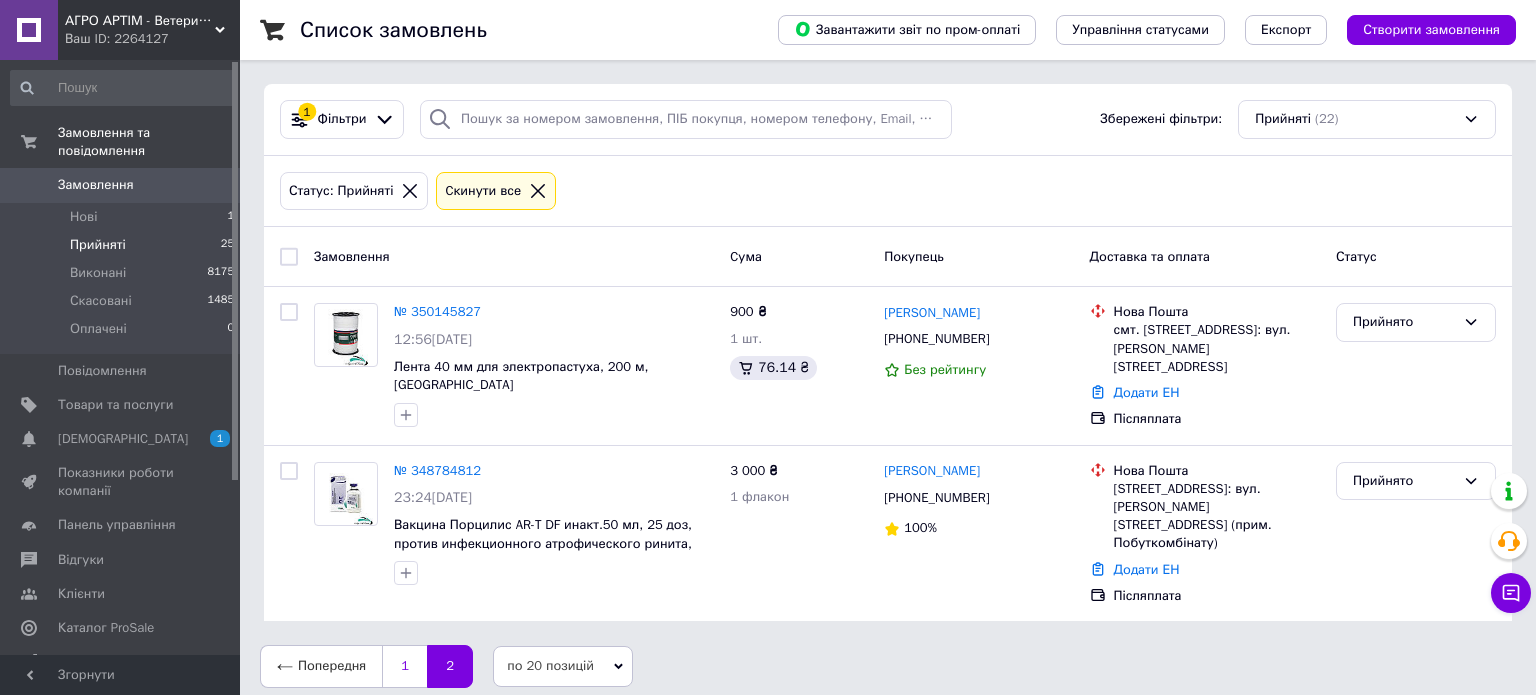 click on "1" at bounding box center (404, 666) 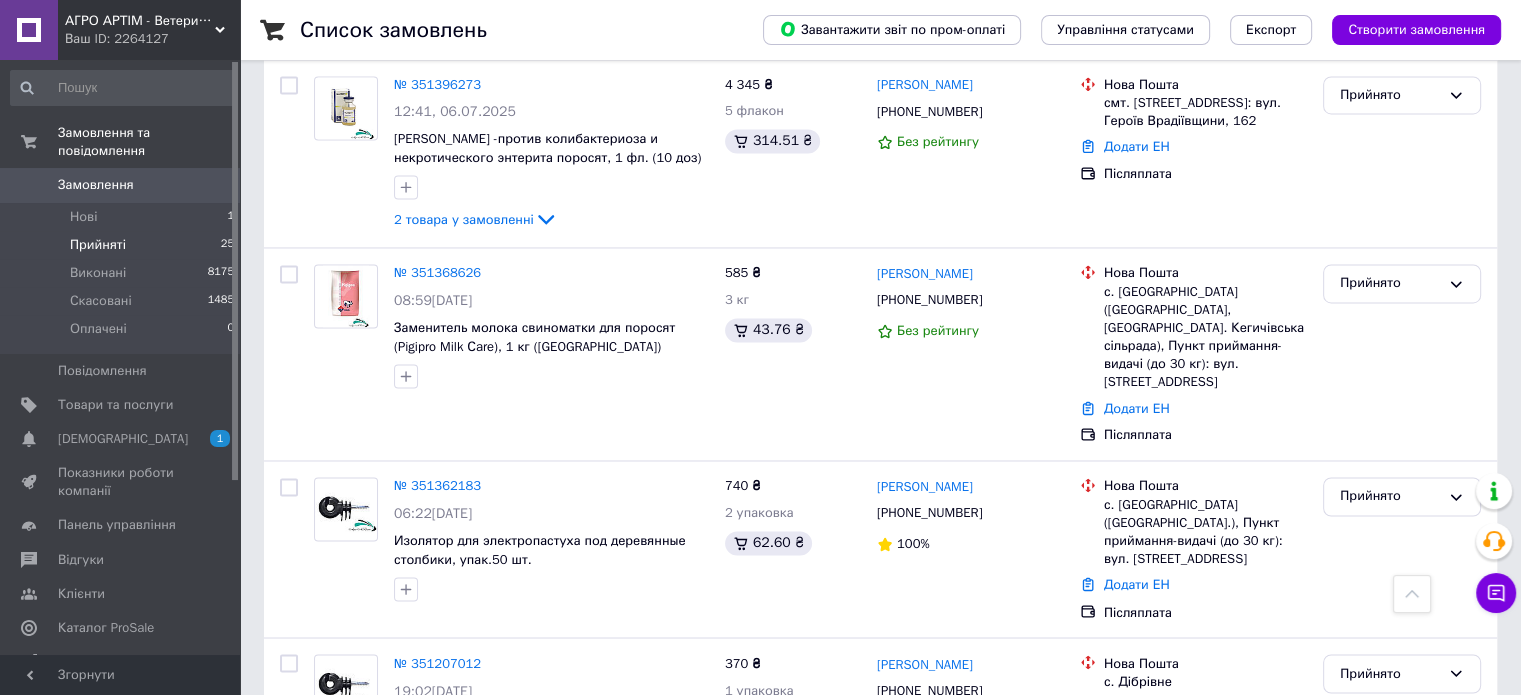scroll, scrollTop: 3212, scrollLeft: 0, axis: vertical 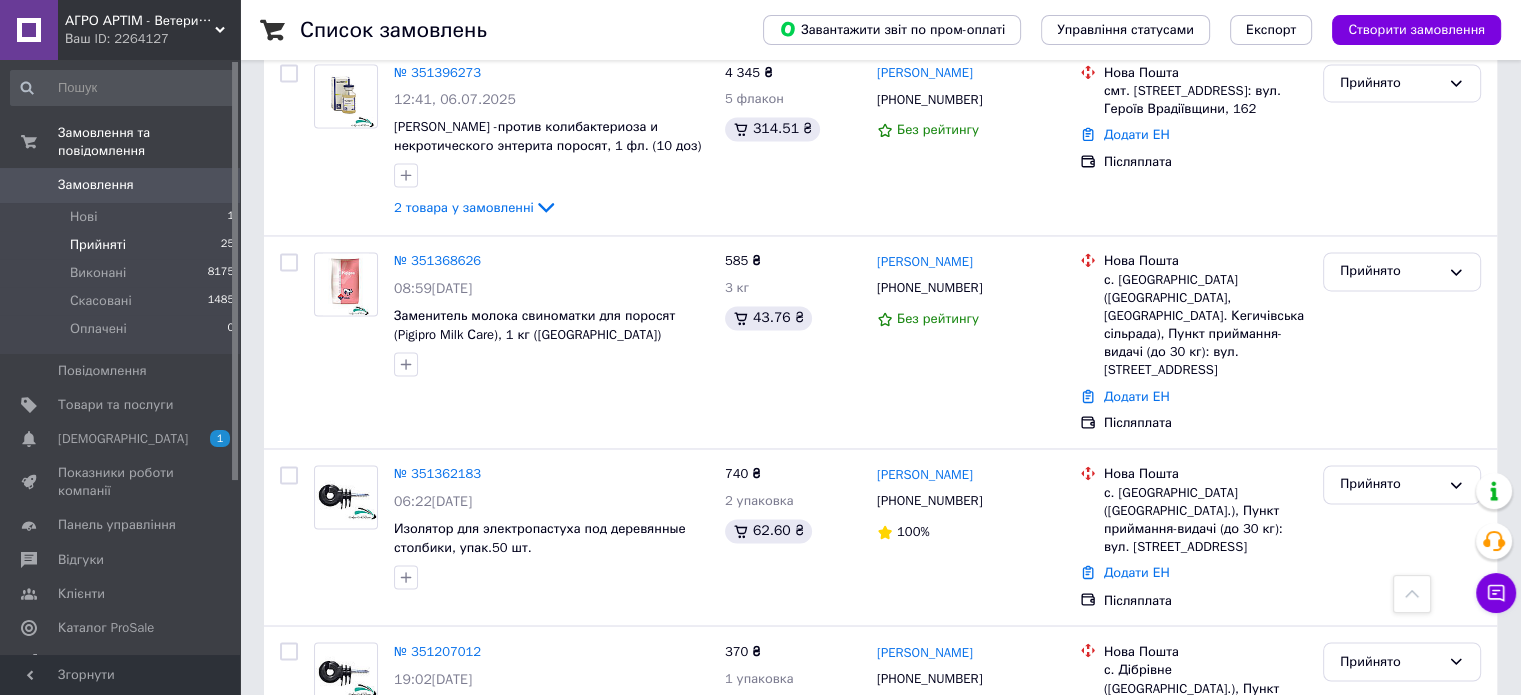 click on "2" at bounding box center [327, 847] 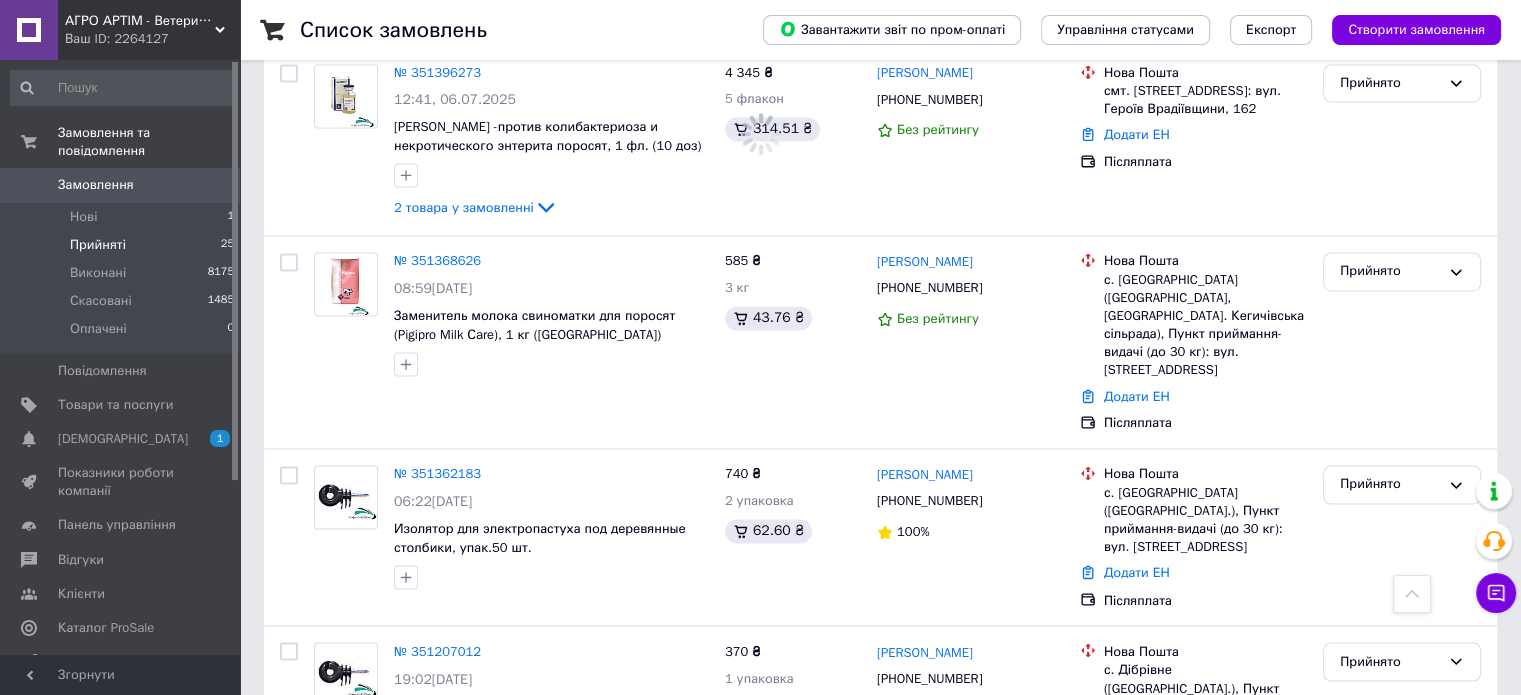 scroll, scrollTop: 0, scrollLeft: 0, axis: both 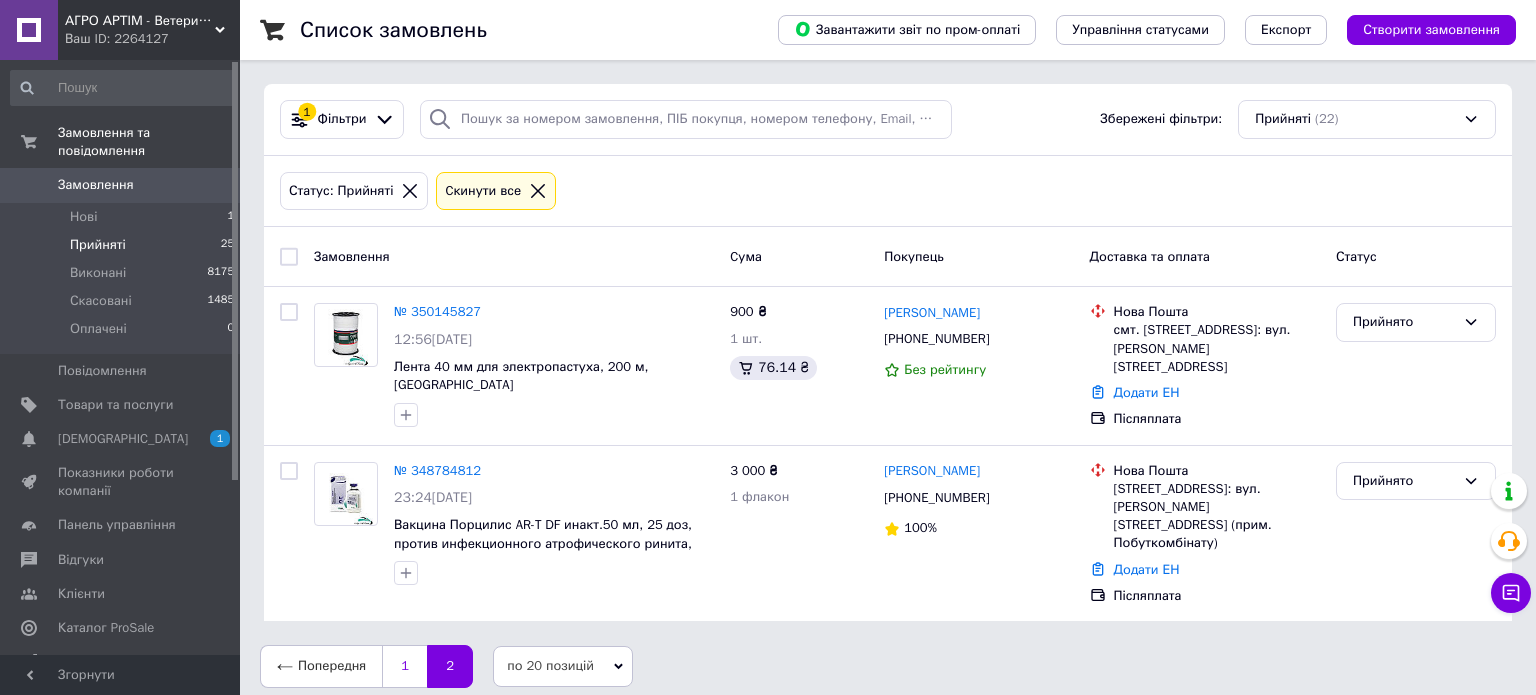 click on "1" at bounding box center (404, 666) 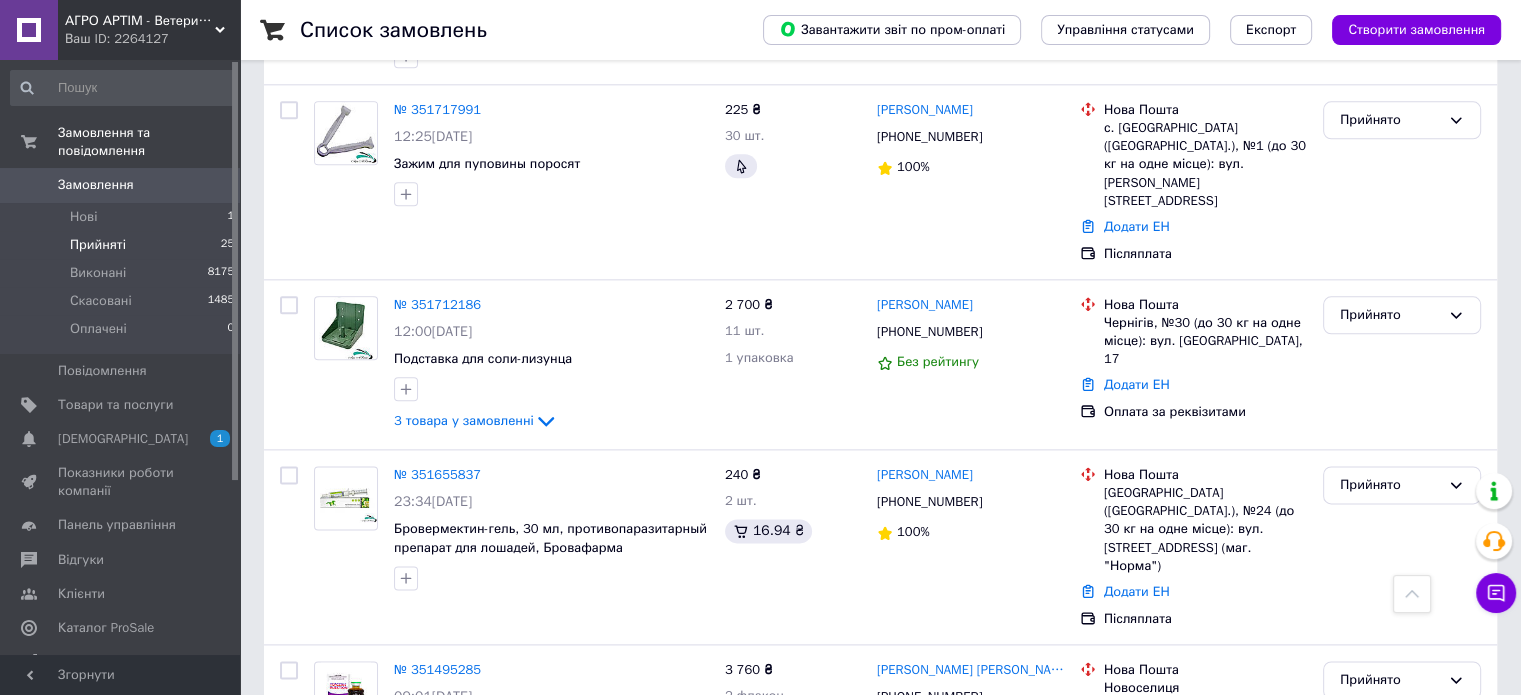 scroll, scrollTop: 2312, scrollLeft: 0, axis: vertical 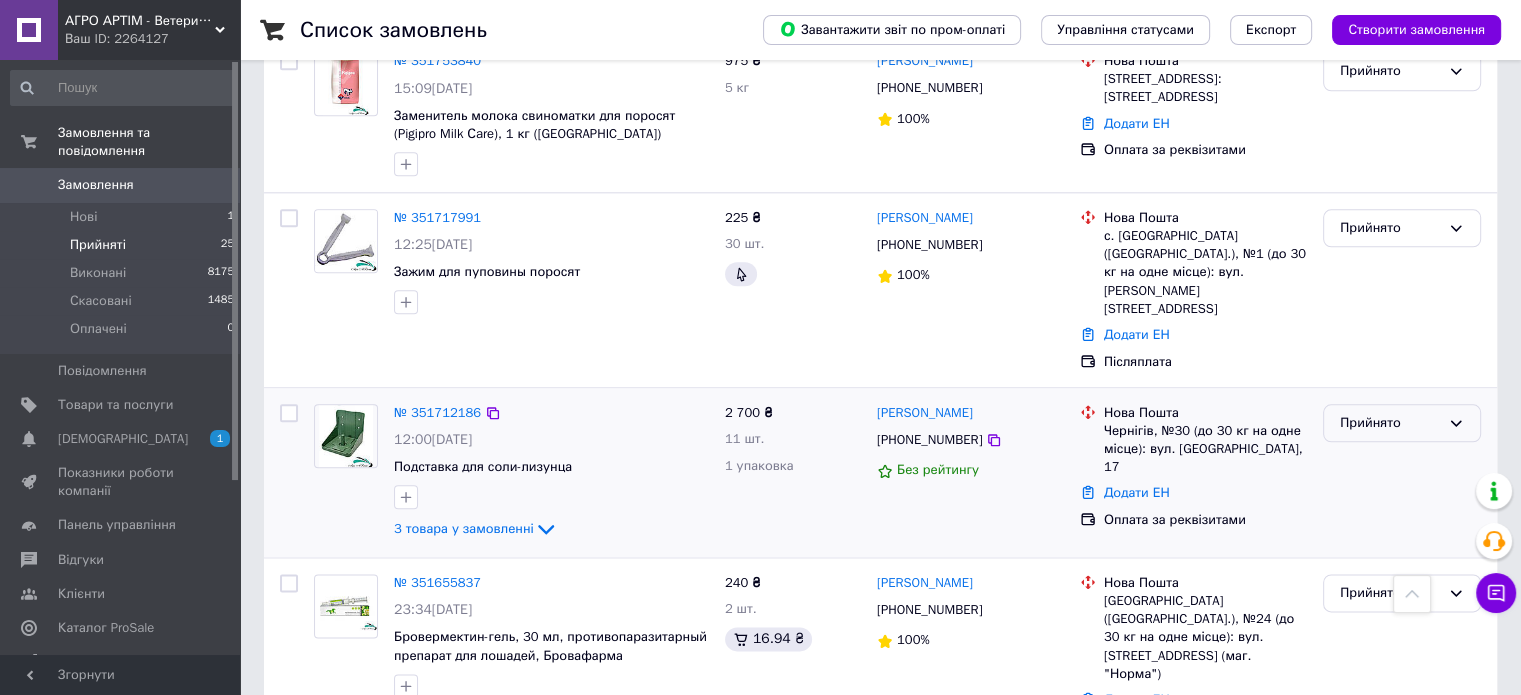 click on "Прийнято" at bounding box center (1402, 423) 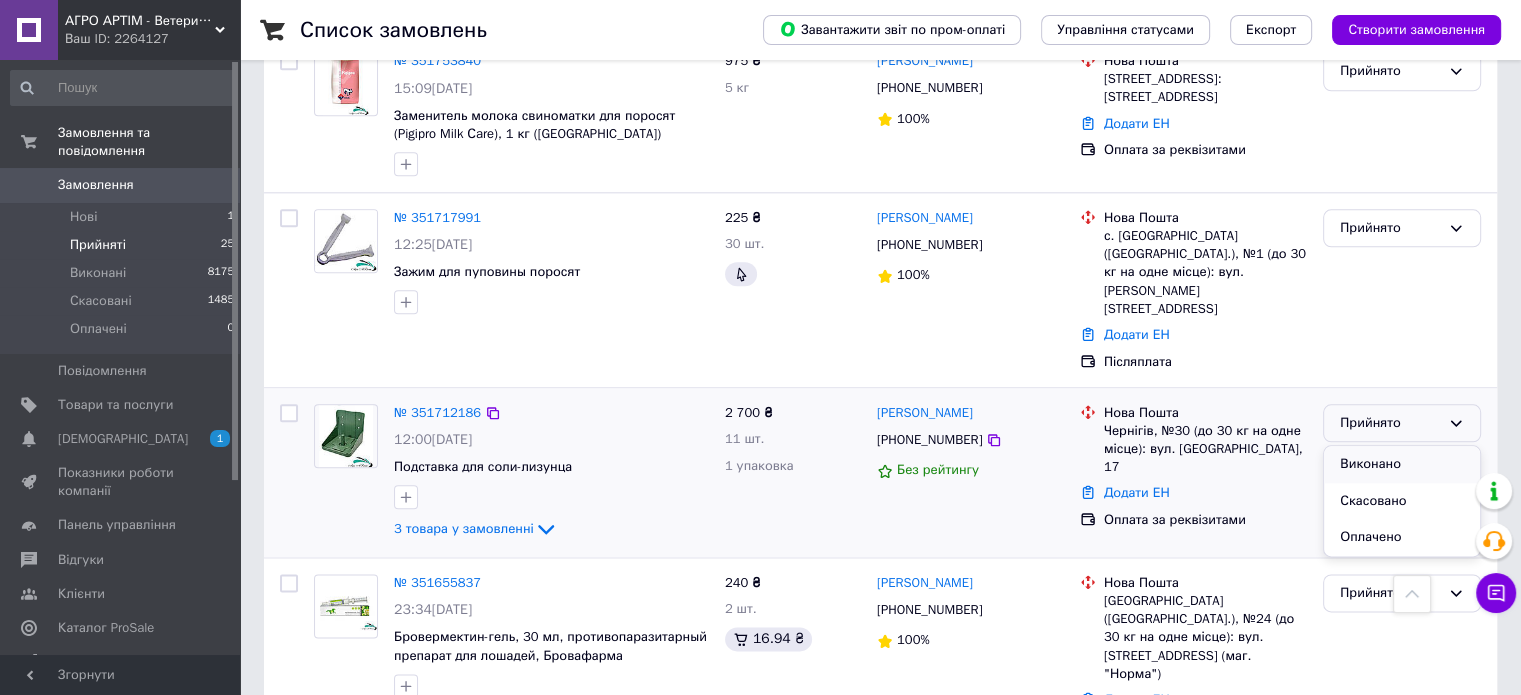 click on "Виконано" at bounding box center [1402, 464] 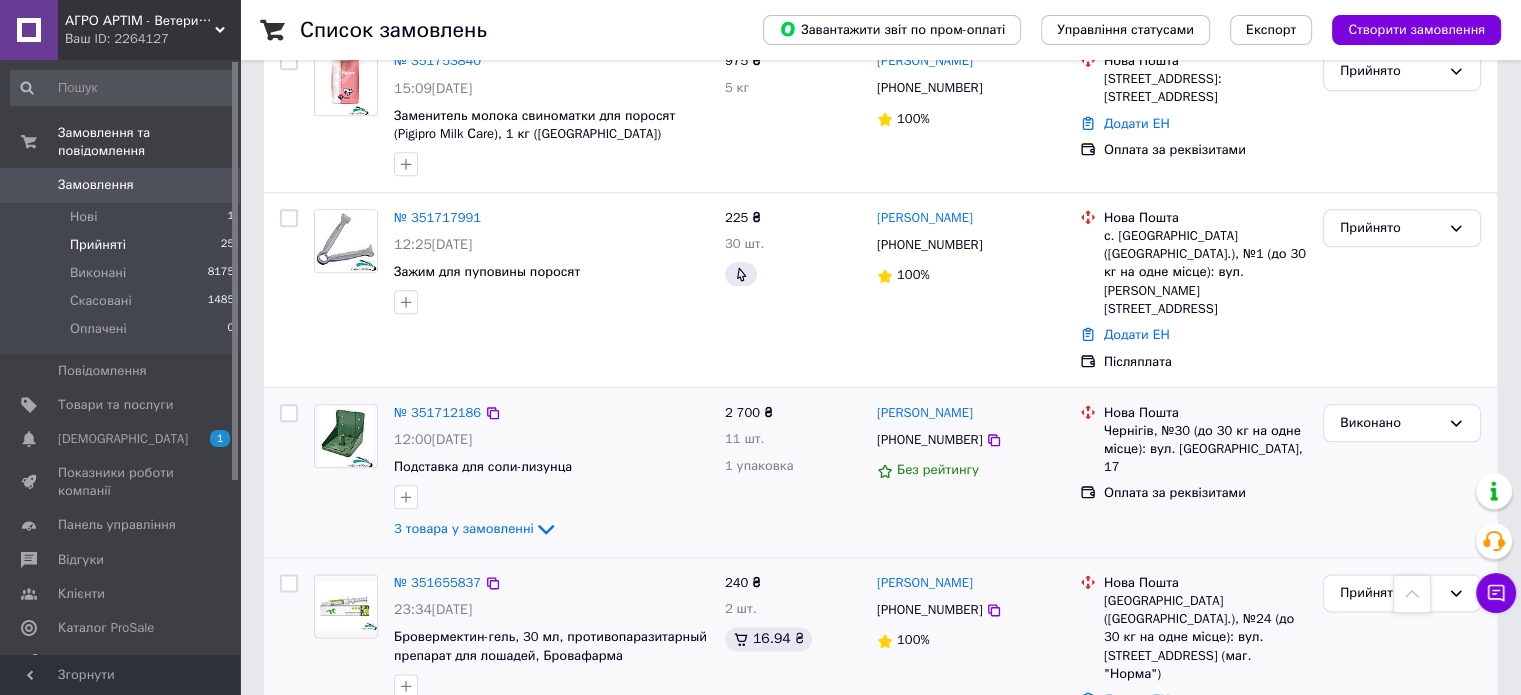 scroll, scrollTop: 2712, scrollLeft: 0, axis: vertical 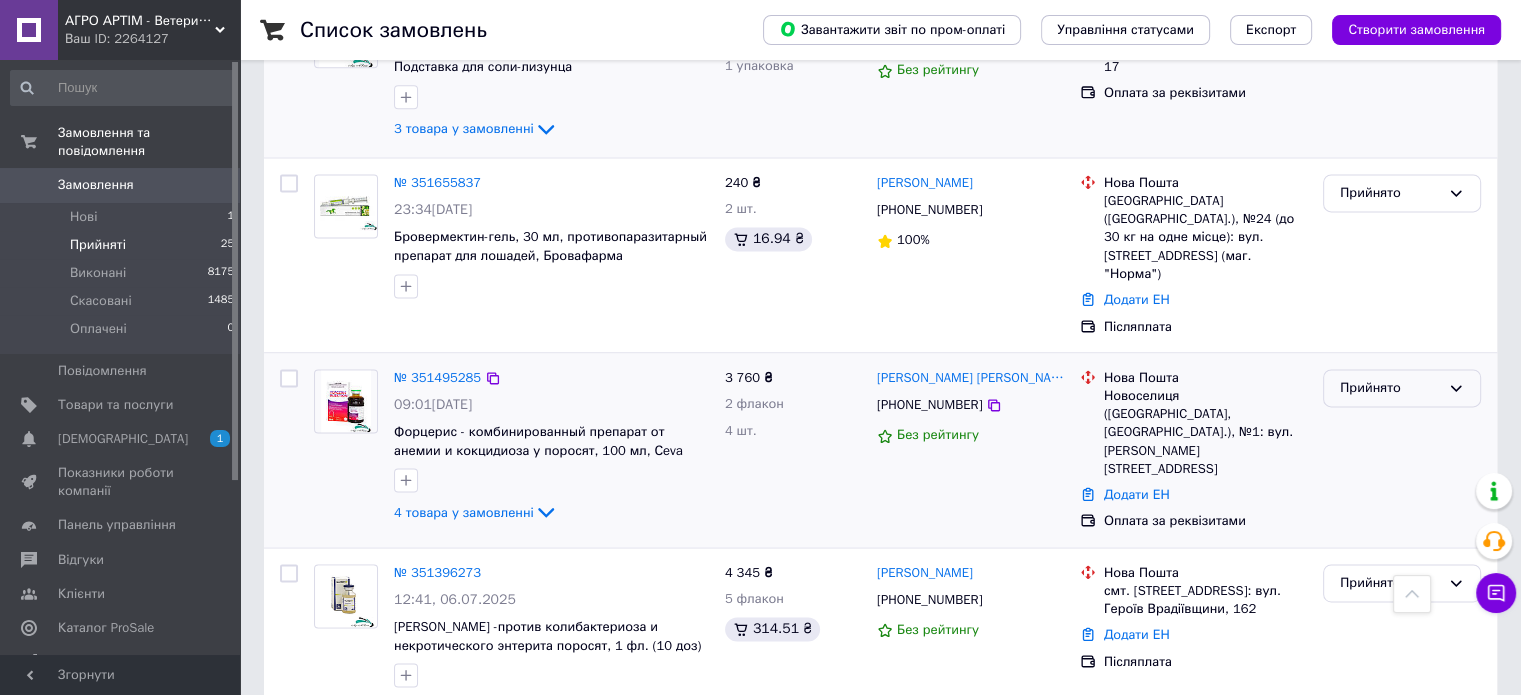 click 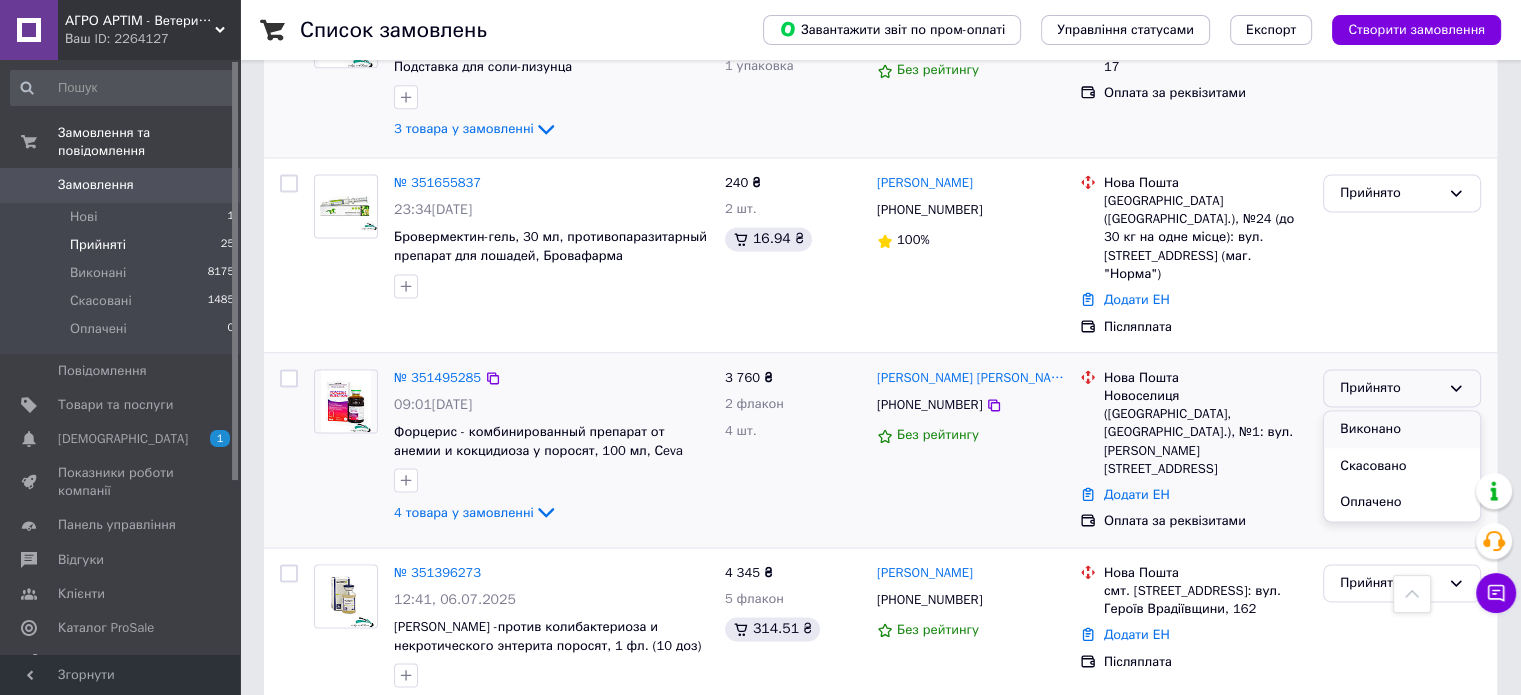 click on "Виконано" at bounding box center [1402, 429] 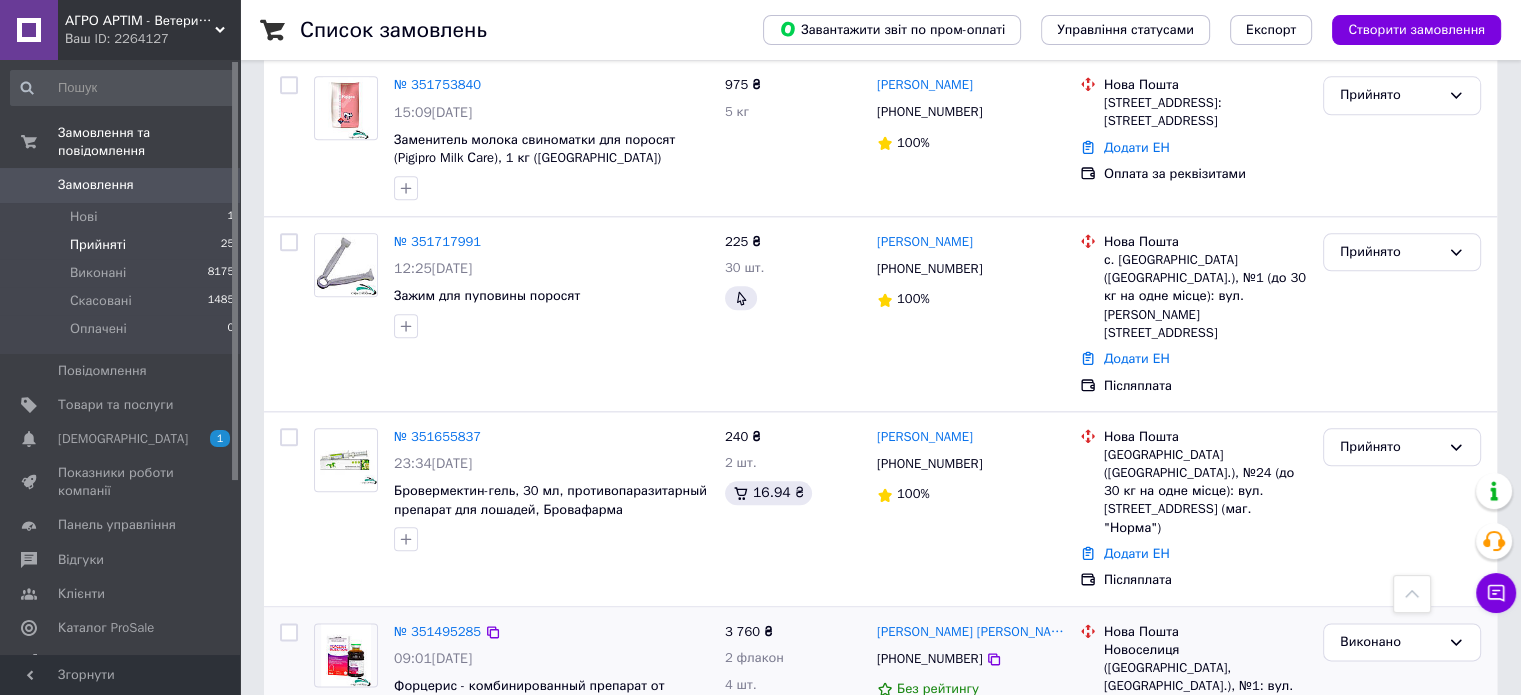 scroll, scrollTop: 2082, scrollLeft: 0, axis: vertical 